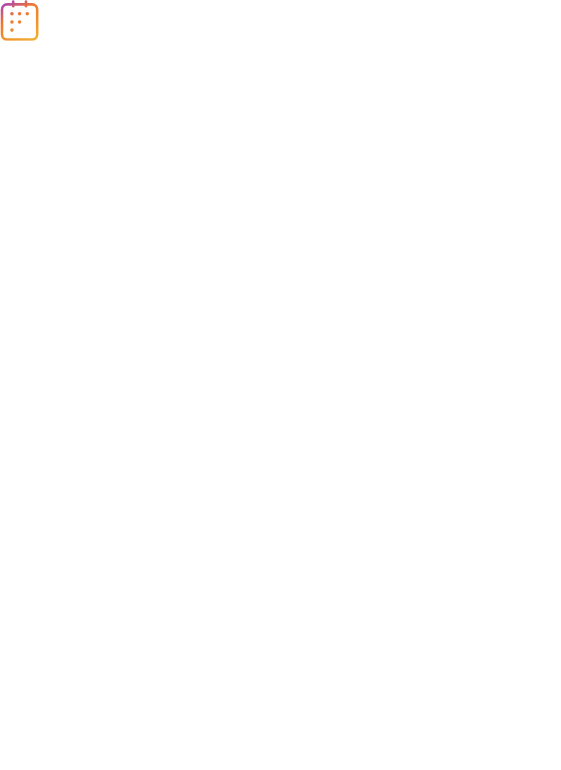 scroll, scrollTop: 0, scrollLeft: 0, axis: both 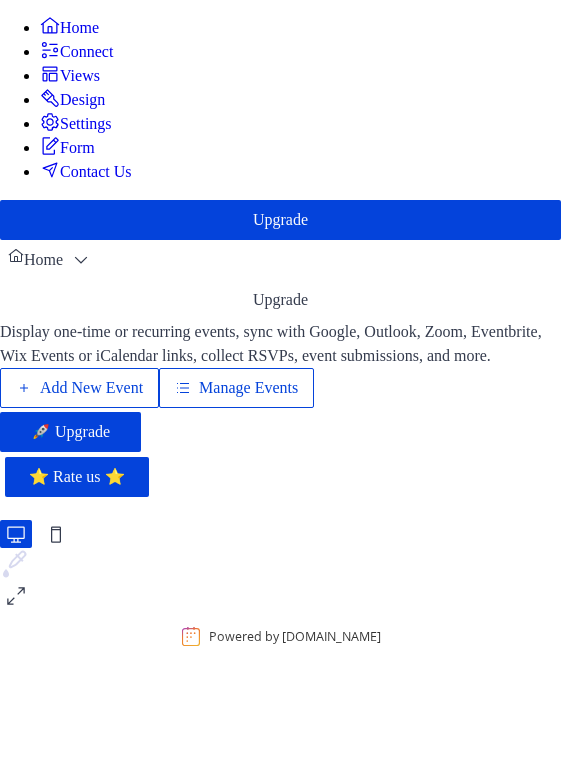 click on "Manage Events" at bounding box center [248, 388] 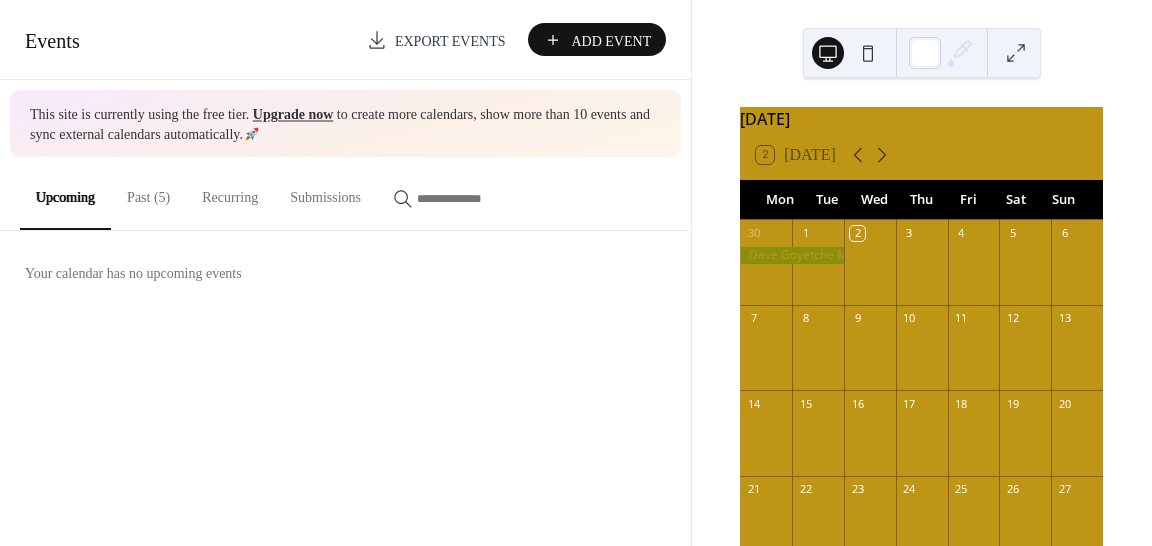 scroll, scrollTop: 0, scrollLeft: 0, axis: both 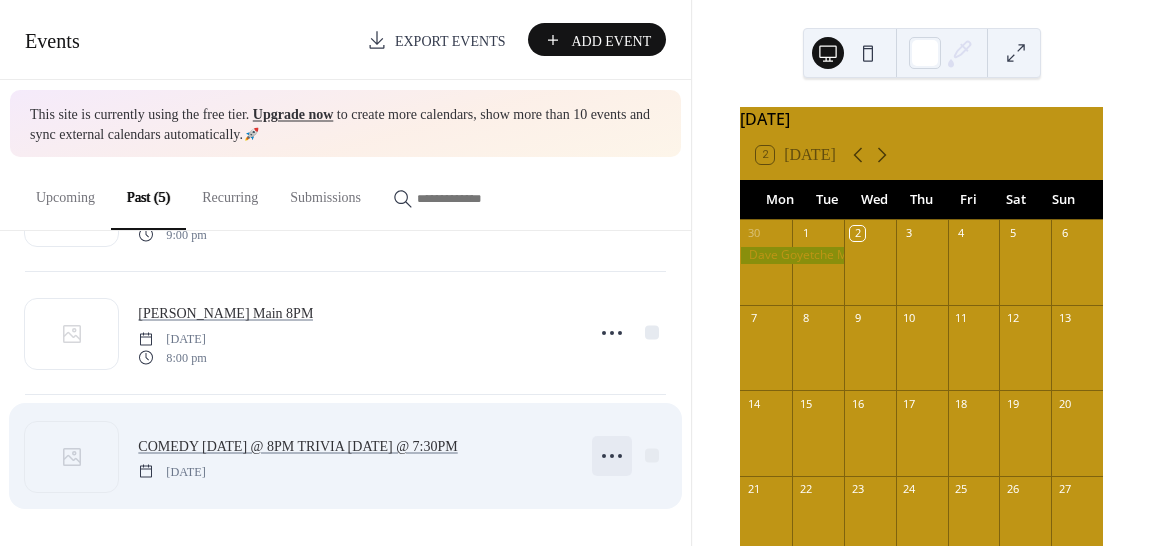 click 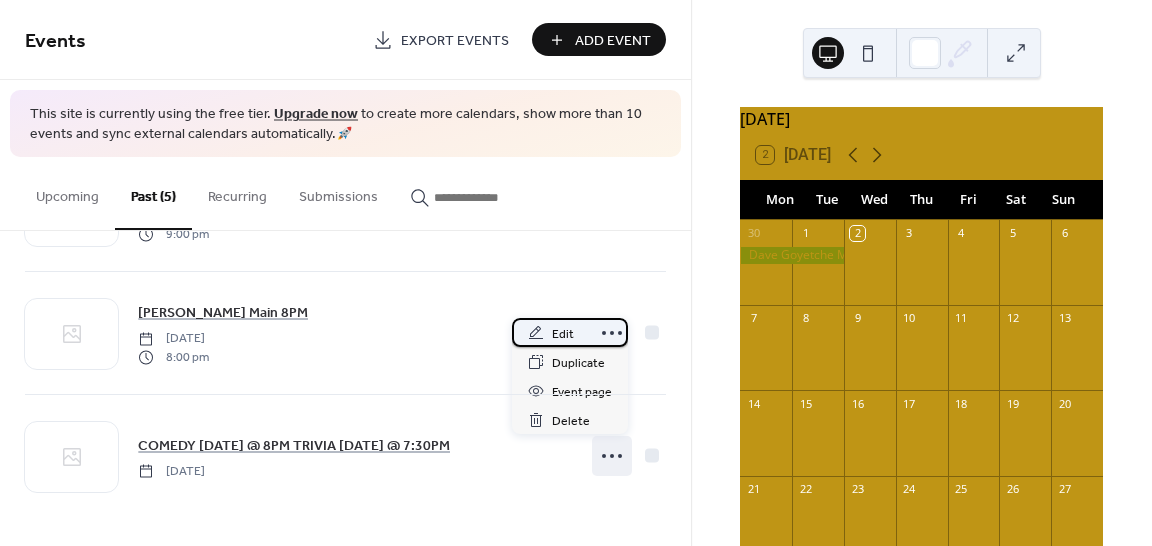 click on "Edit" at bounding box center (563, 334) 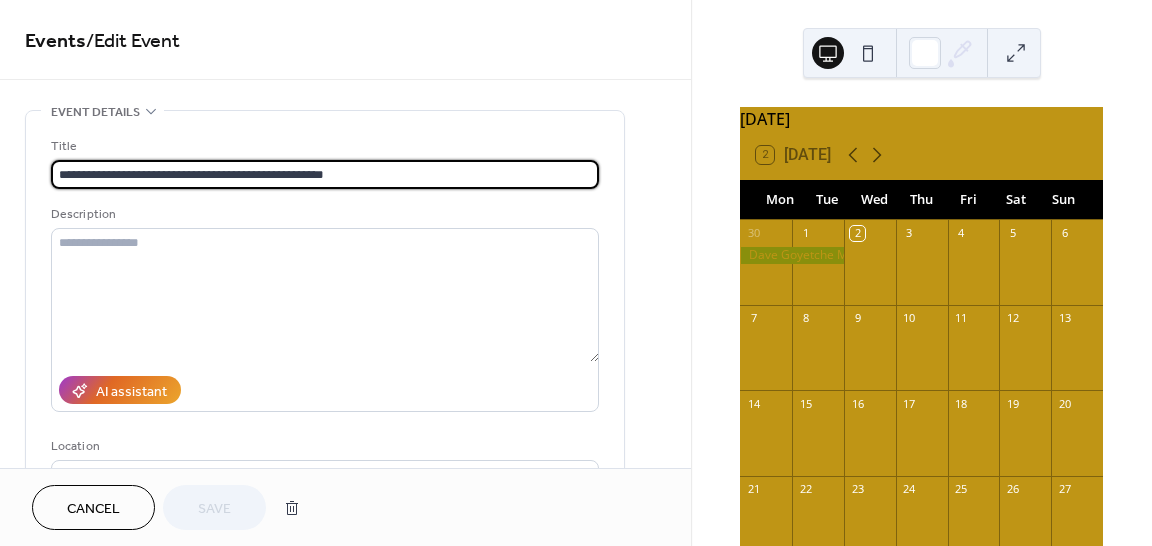 drag, startPoint x: 387, startPoint y: 173, endPoint x: 211, endPoint y: 162, distance: 176.34341 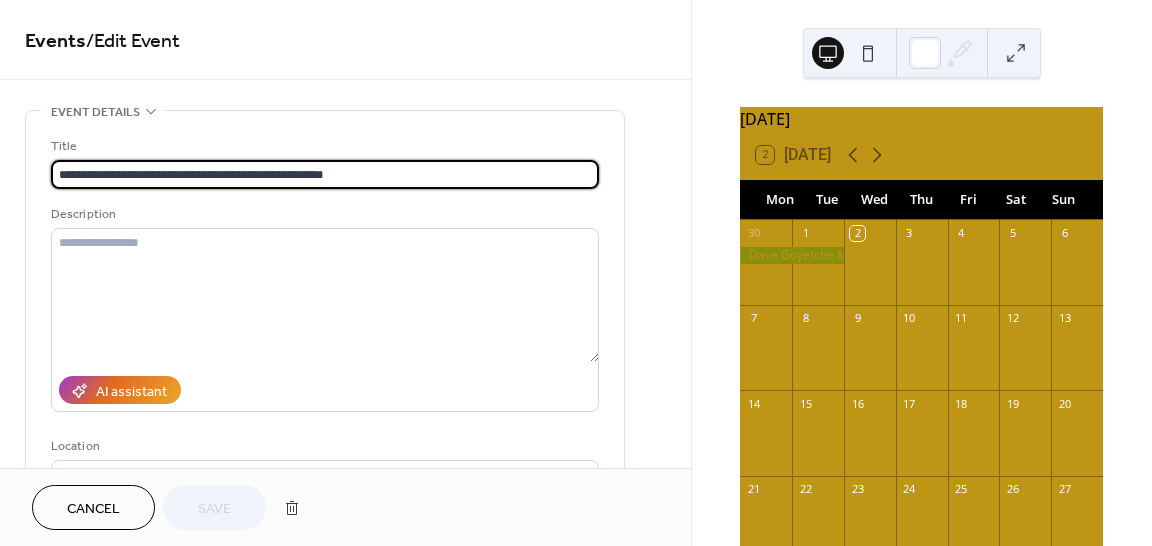 click on "**********" at bounding box center [325, 174] 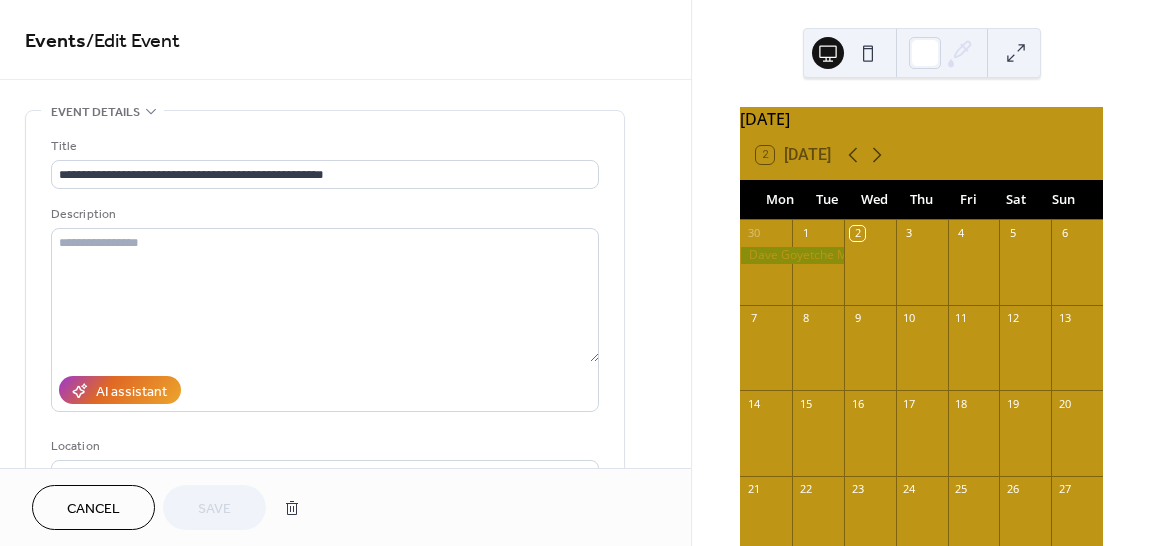 click on "Cancel" at bounding box center [93, 509] 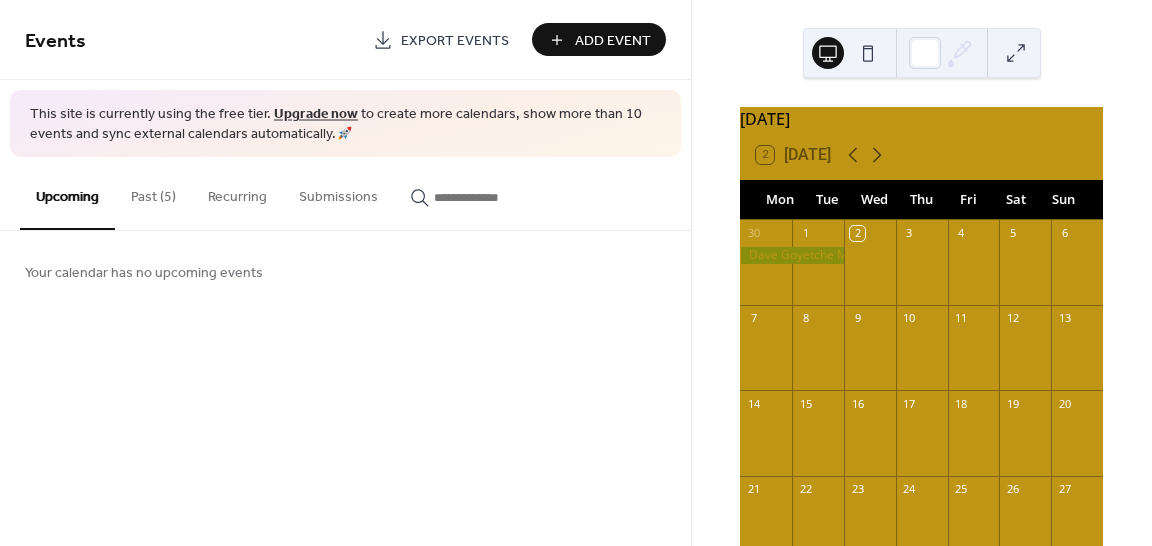 click on "Past  (5)" at bounding box center (153, 192) 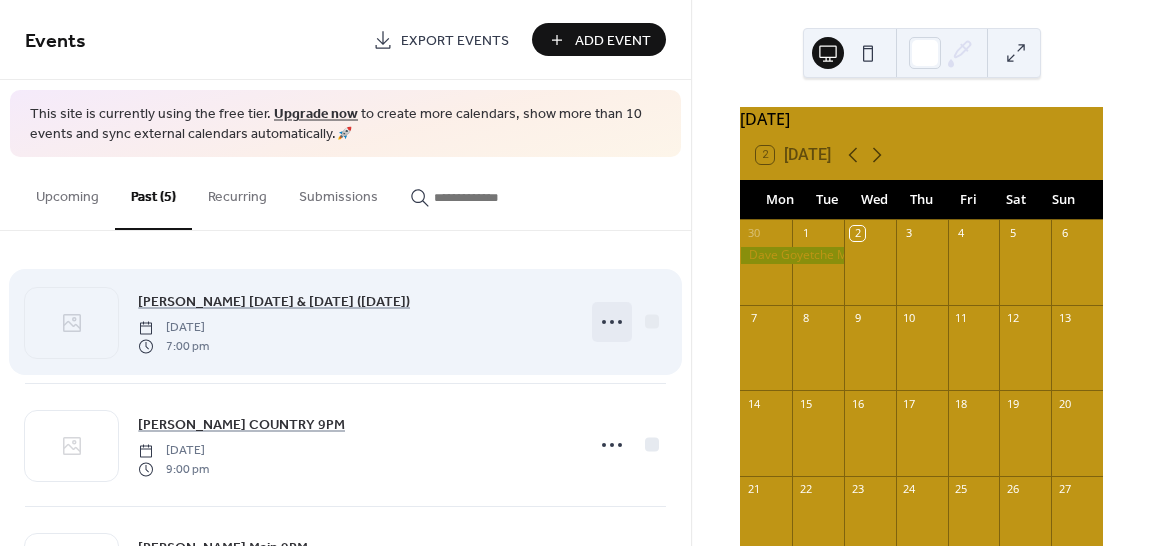 click 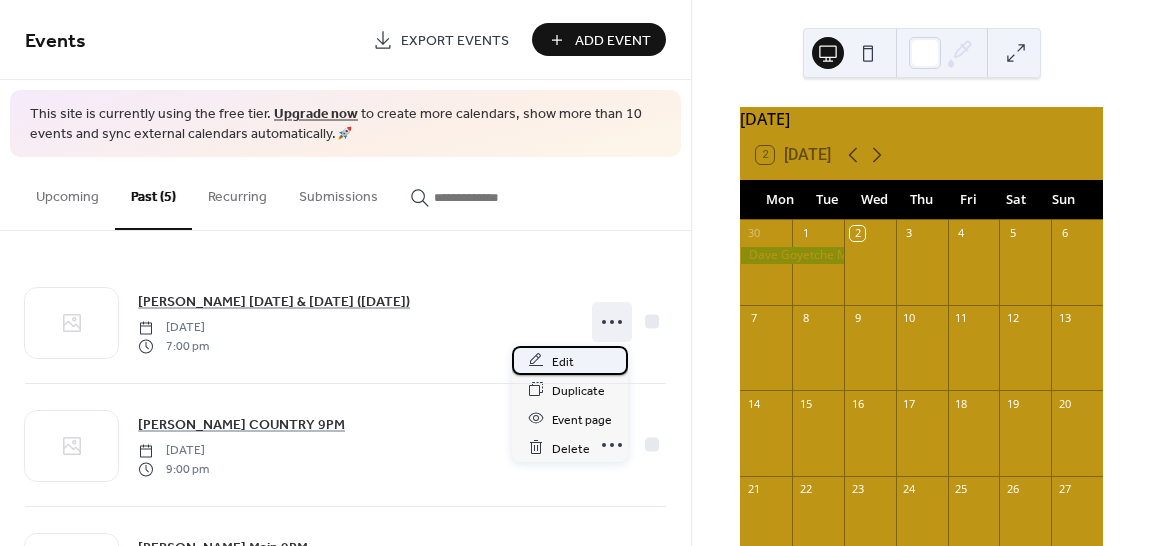 click on "Edit" at bounding box center [570, 360] 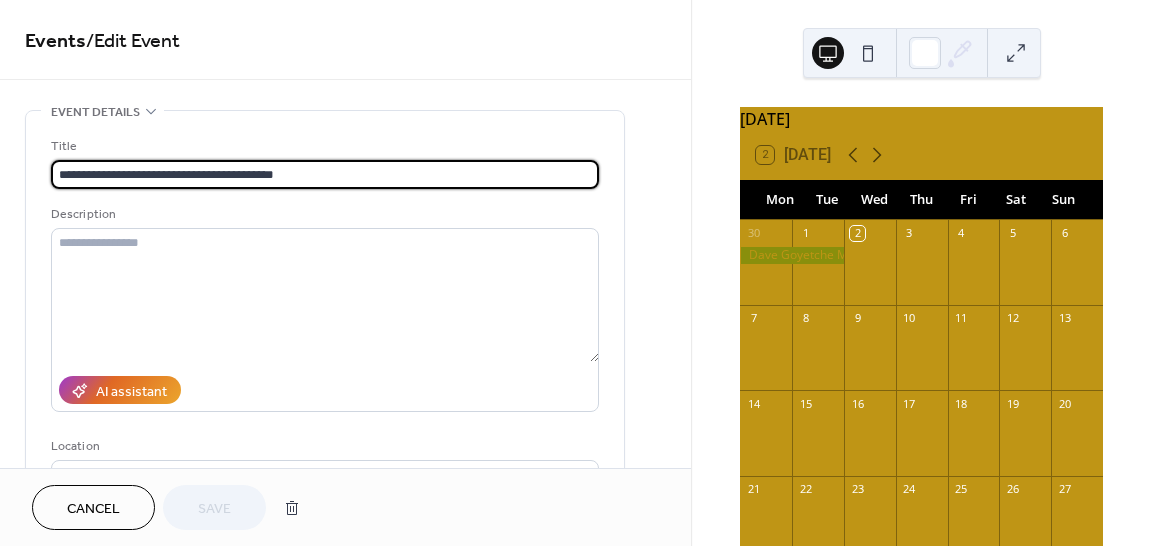 click on "**********" at bounding box center (325, 174) 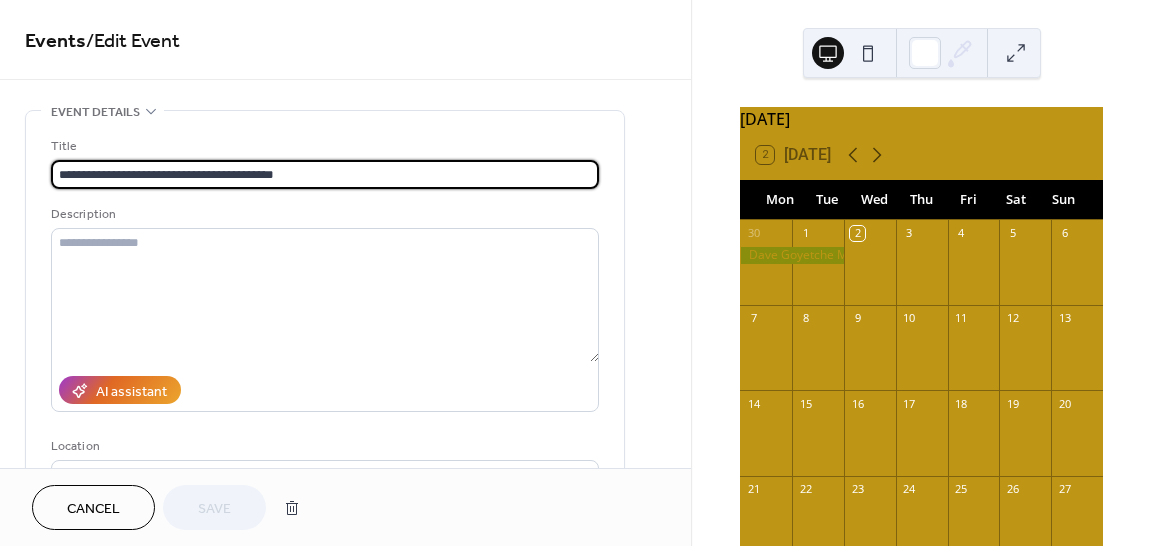 drag, startPoint x: 332, startPoint y: 172, endPoint x: 28, endPoint y: 181, distance: 304.1332 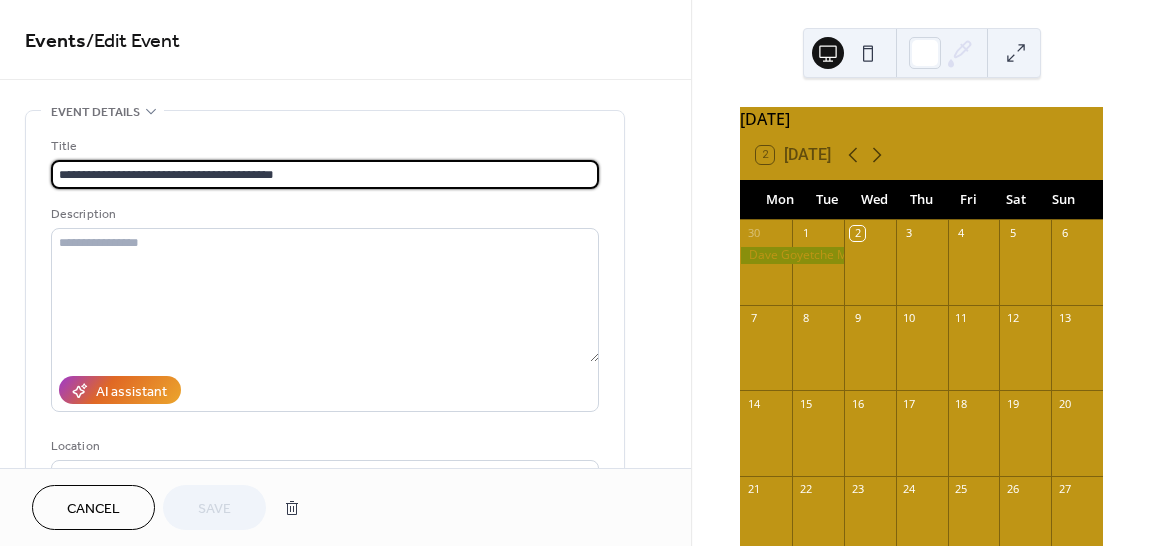 click on "**********" at bounding box center (325, 364) 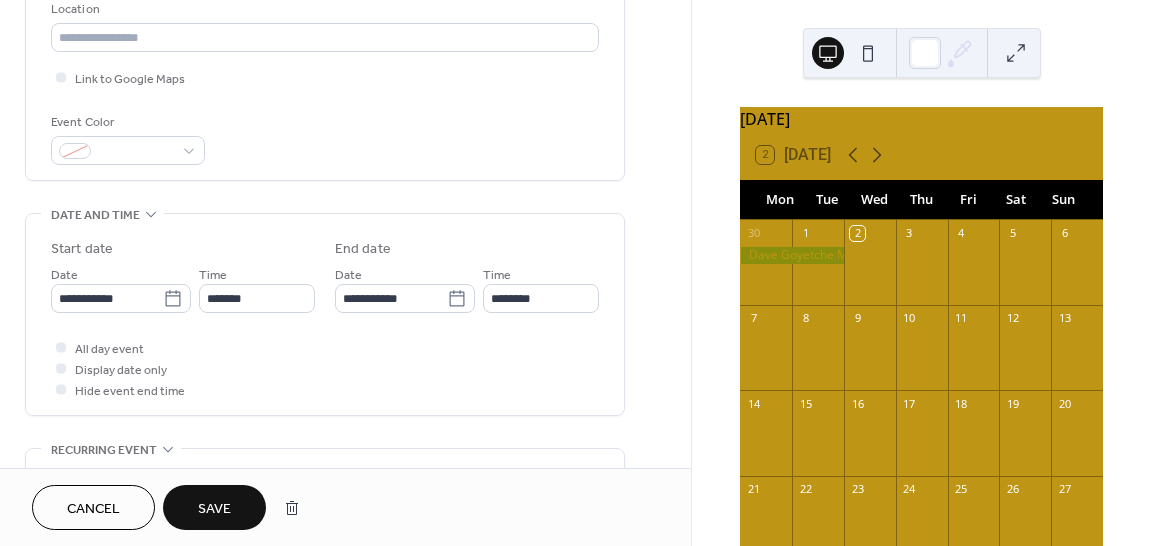 scroll, scrollTop: 480, scrollLeft: 0, axis: vertical 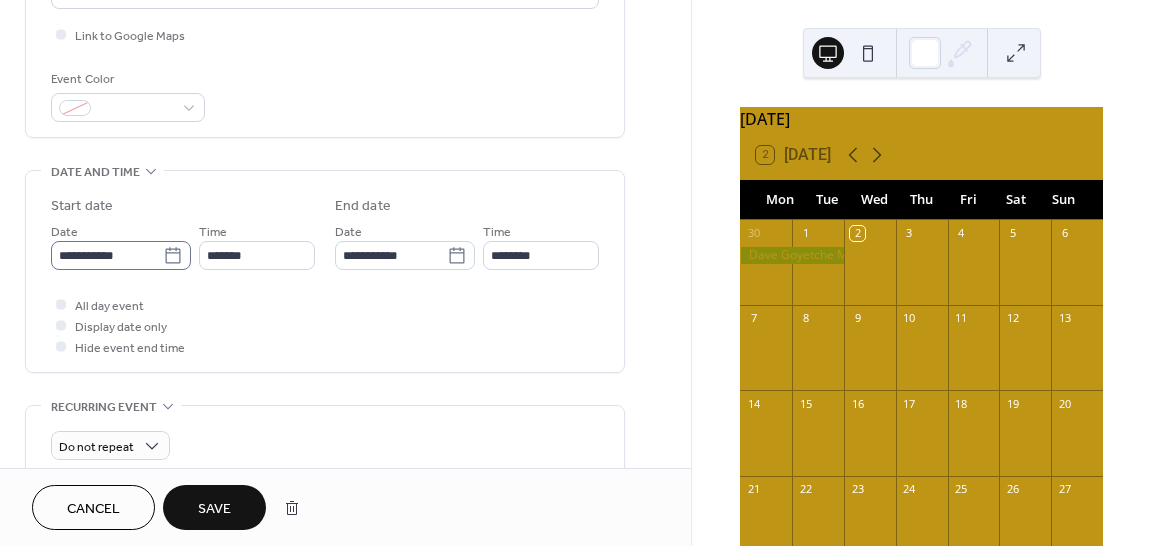 type on "**********" 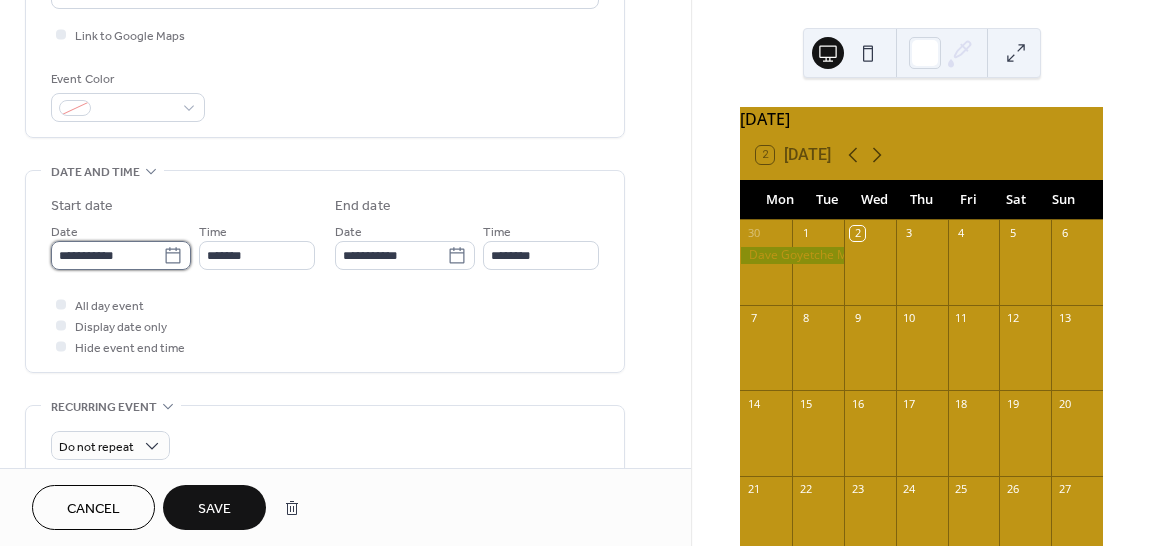 click on "**********" at bounding box center (107, 255) 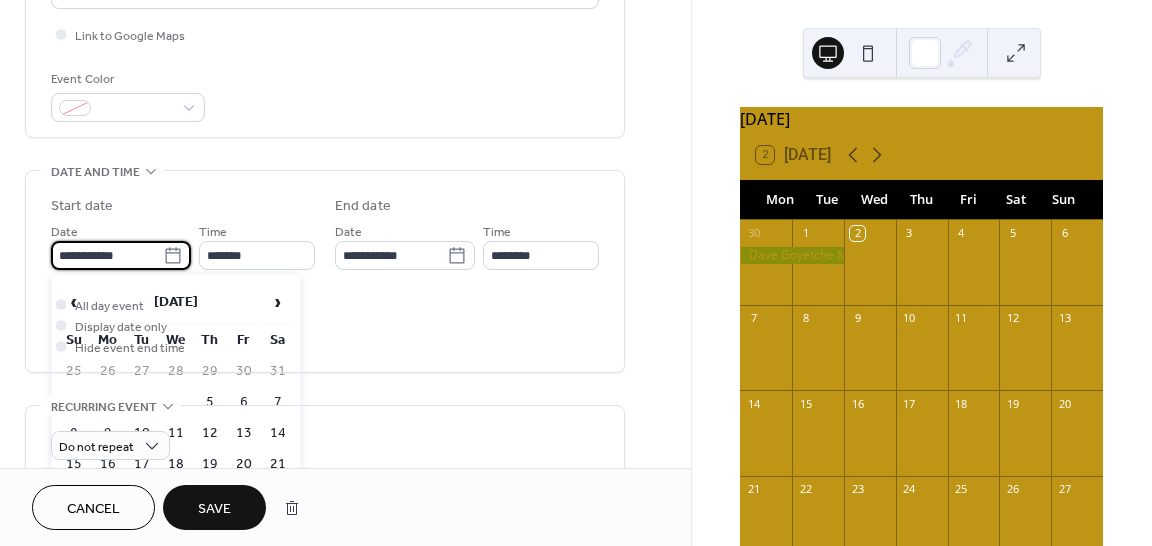 scroll, scrollTop: 0, scrollLeft: 0, axis: both 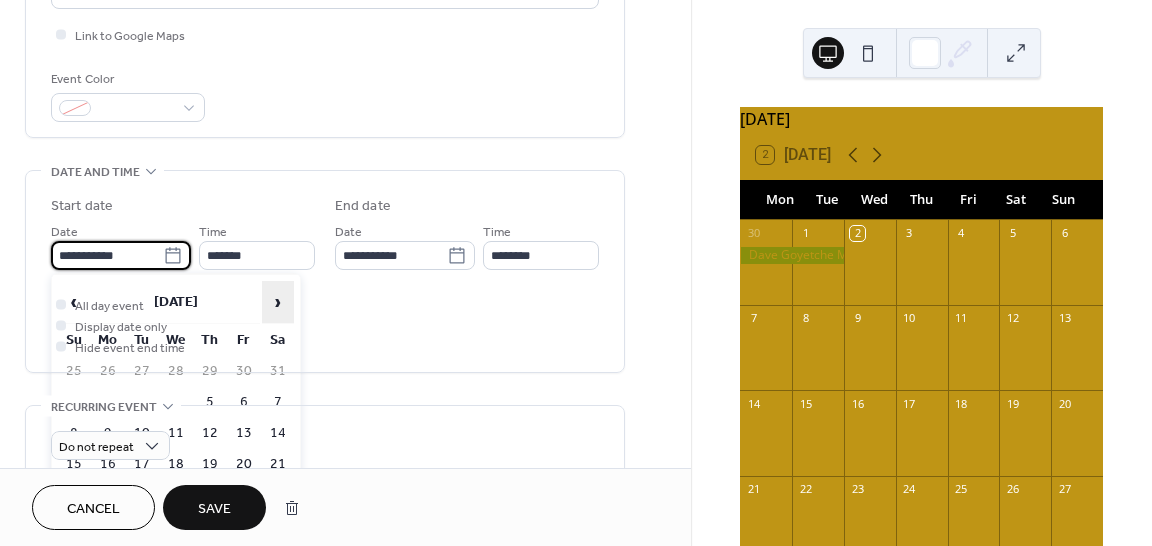 click on "›" at bounding box center [278, 302] 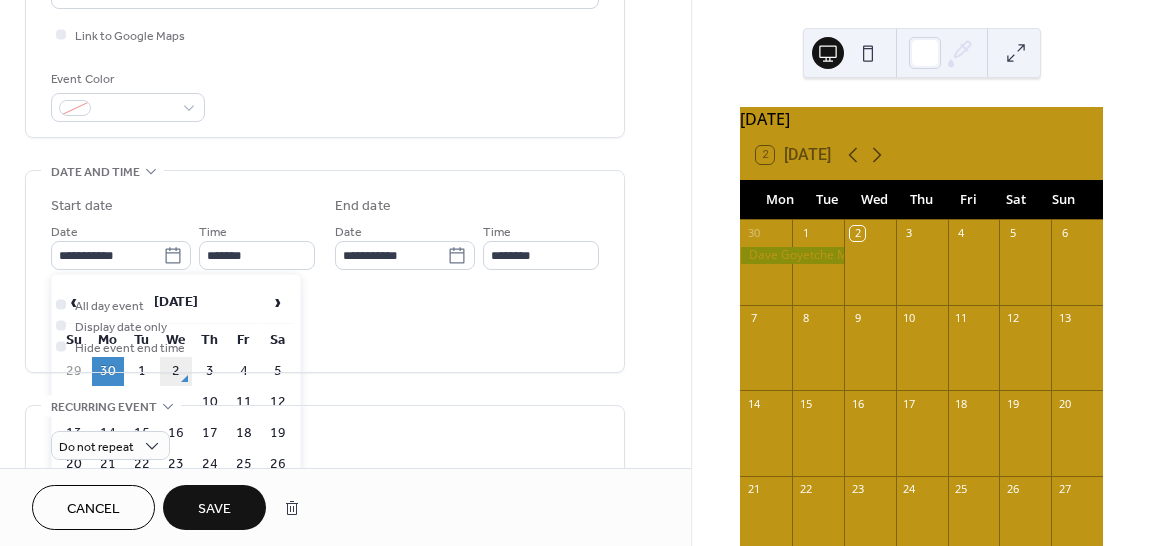 click on "2" at bounding box center [176, 371] 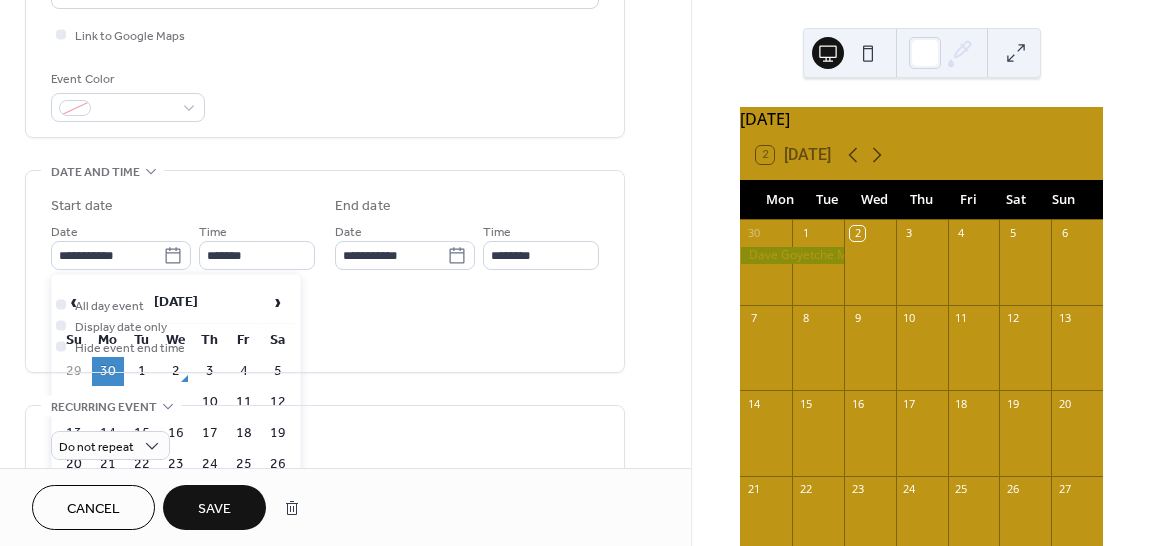 type on "**********" 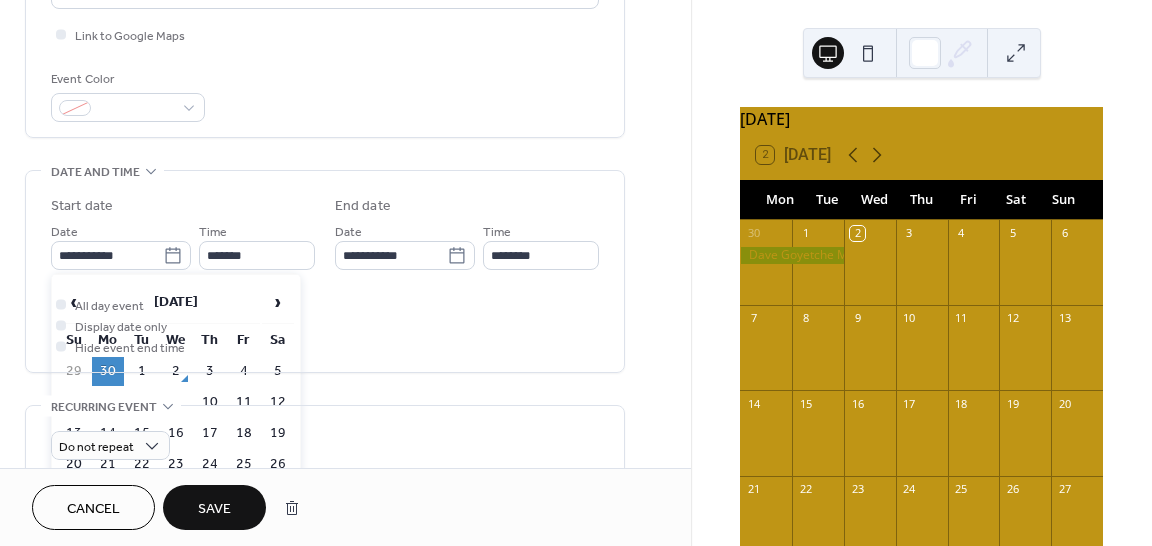 type on "**********" 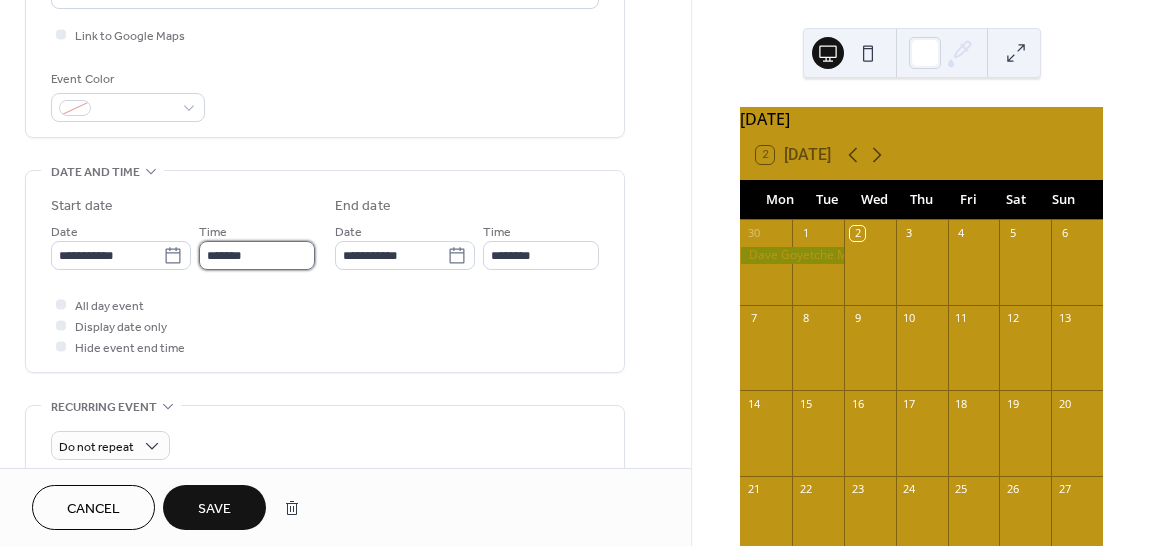 click on "*******" at bounding box center (257, 255) 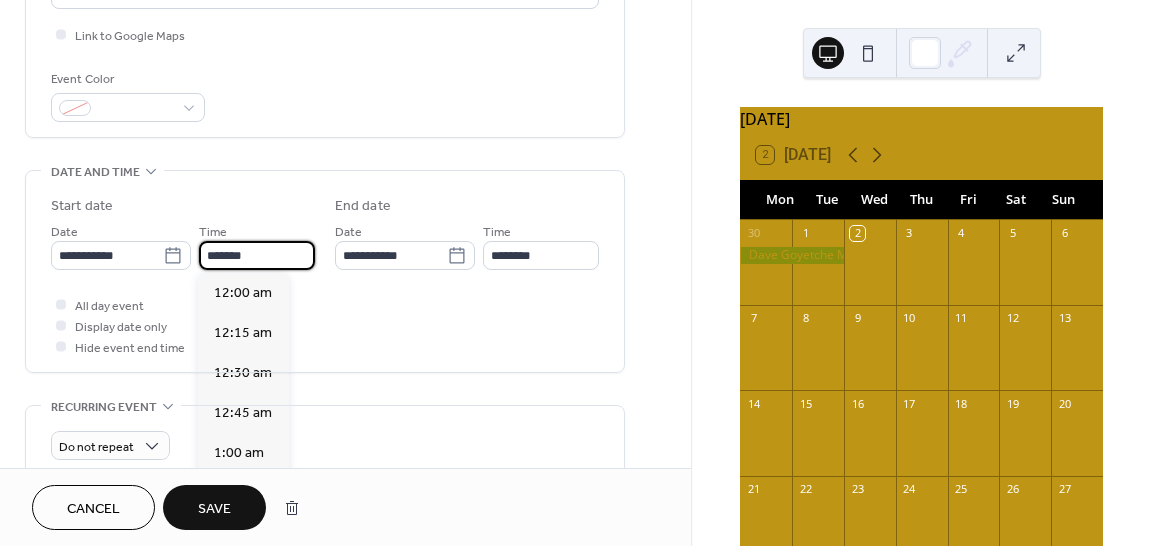 scroll, scrollTop: 3055, scrollLeft: 0, axis: vertical 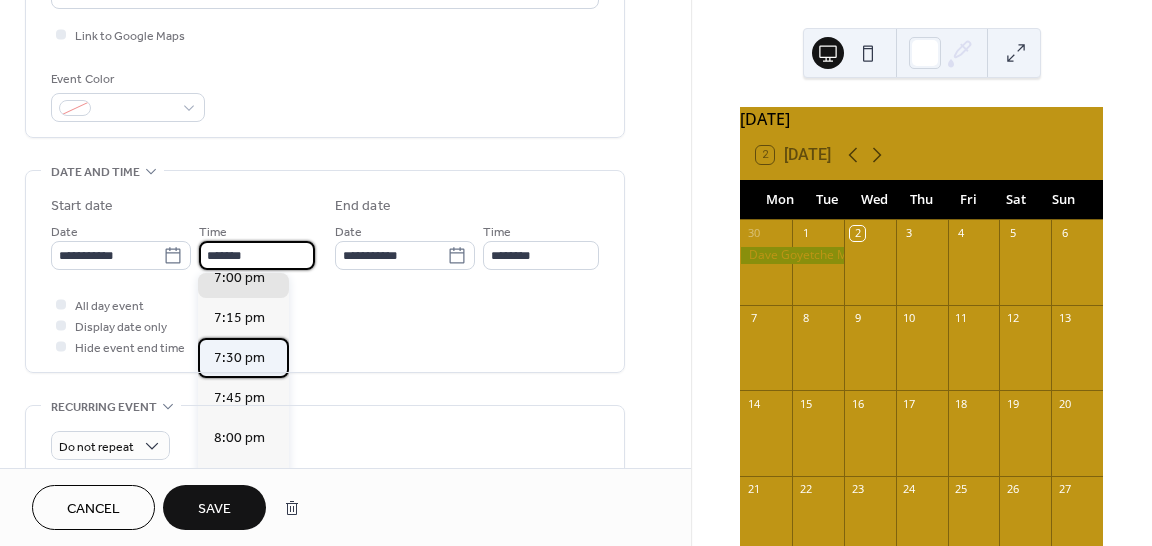 click on "7:30 pm" at bounding box center [239, 358] 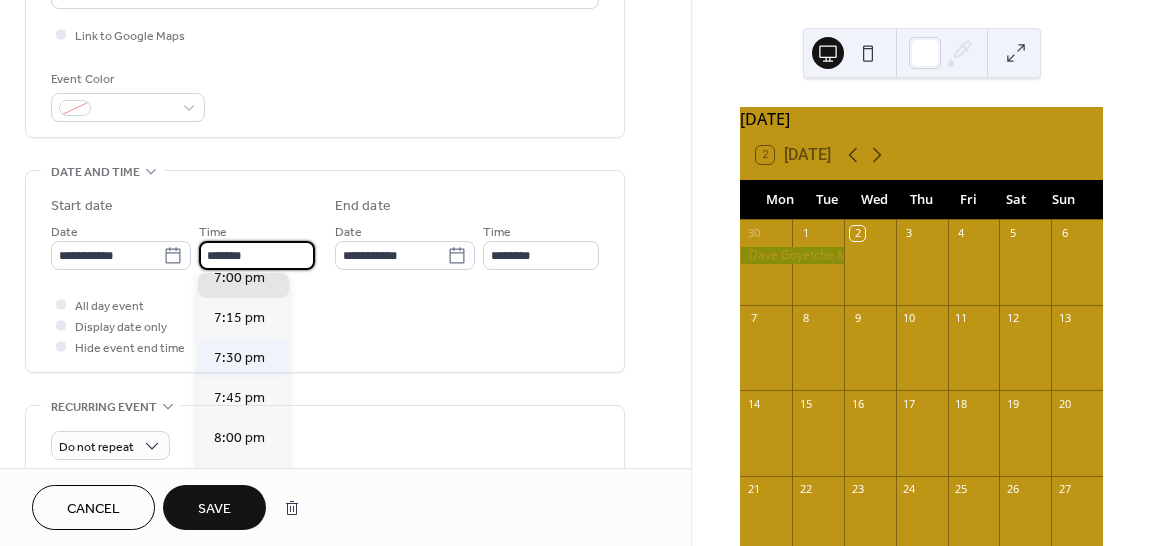 type on "*******" 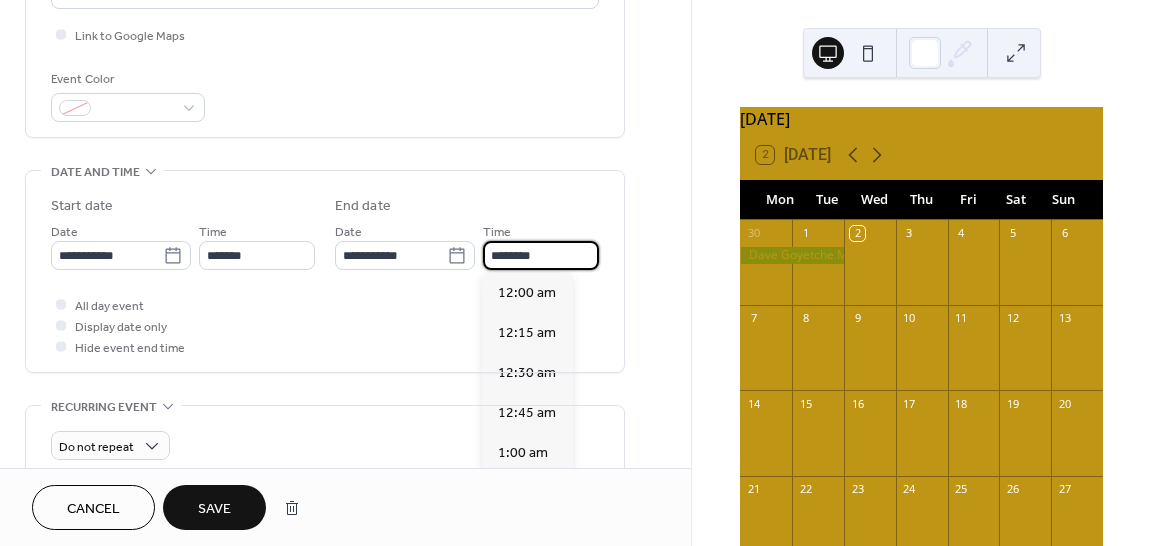 click on "********" at bounding box center [541, 255] 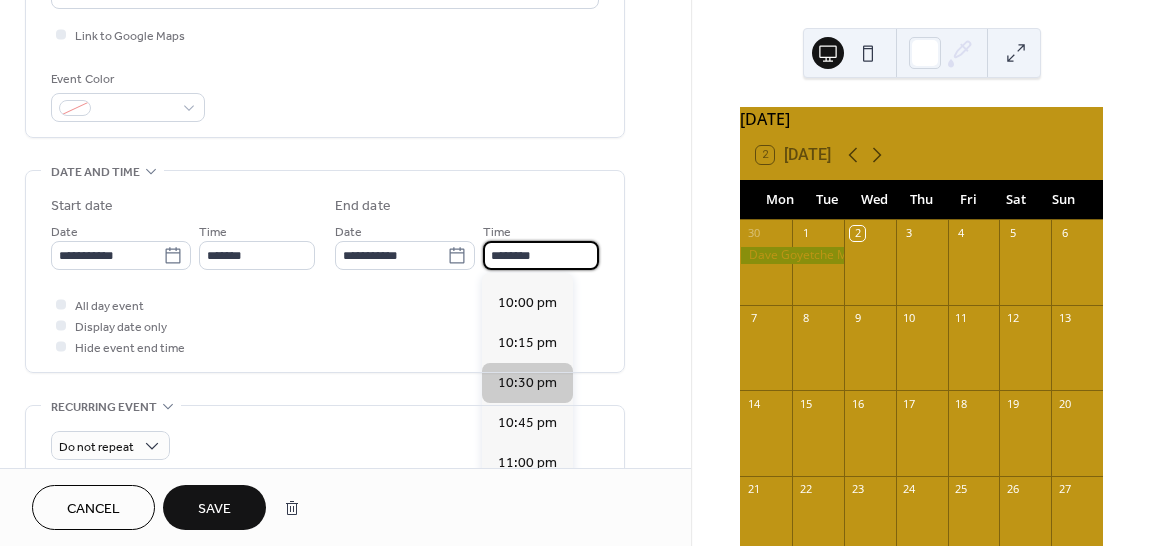 scroll, scrollTop: 3506, scrollLeft: 0, axis: vertical 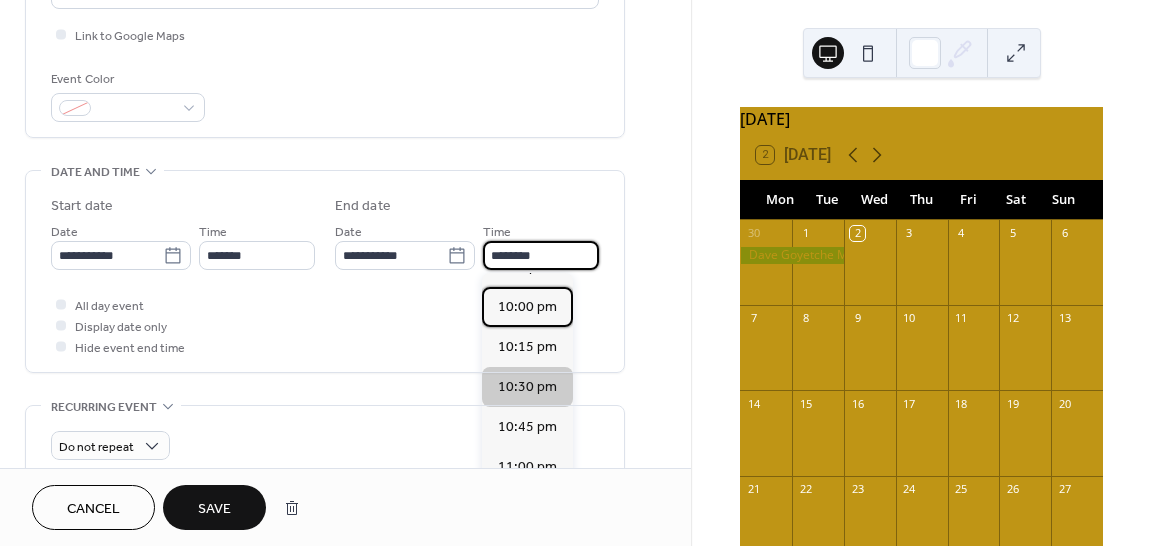 click on "10:00 pm" at bounding box center [527, 307] 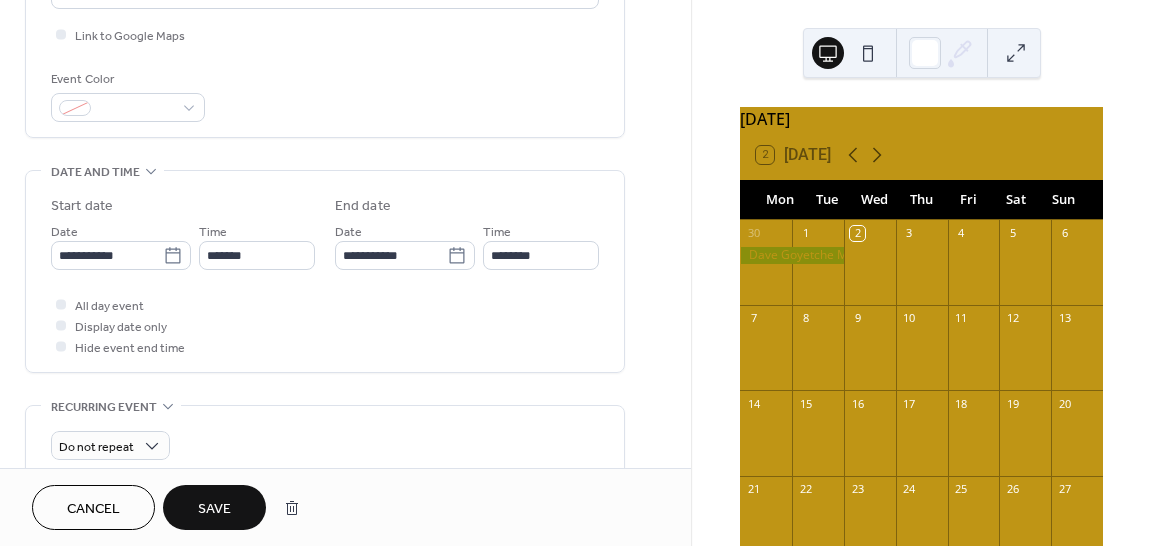 type on "********" 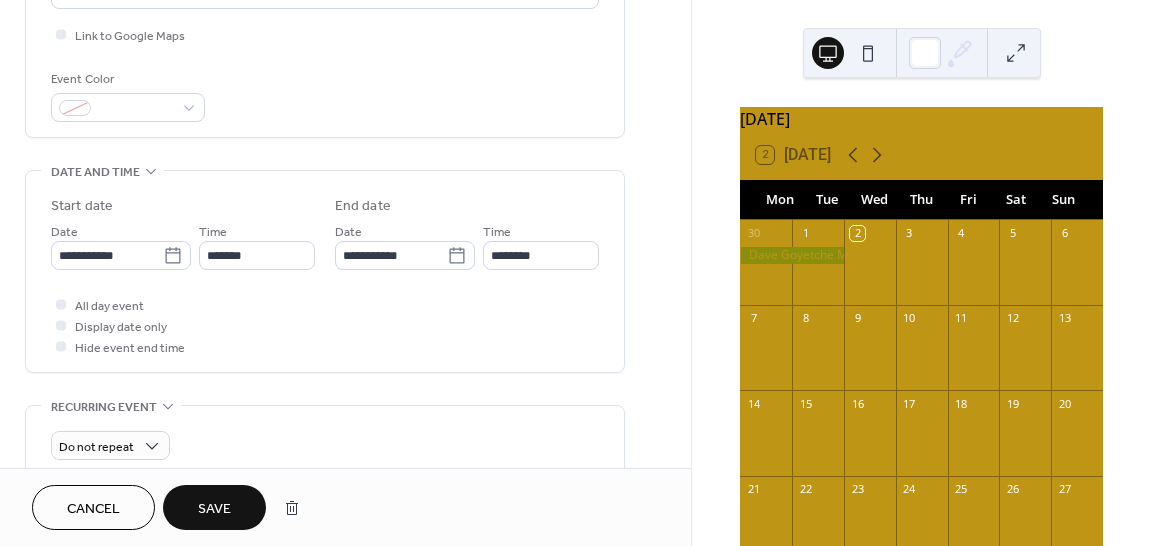 click on "Save" at bounding box center (214, 509) 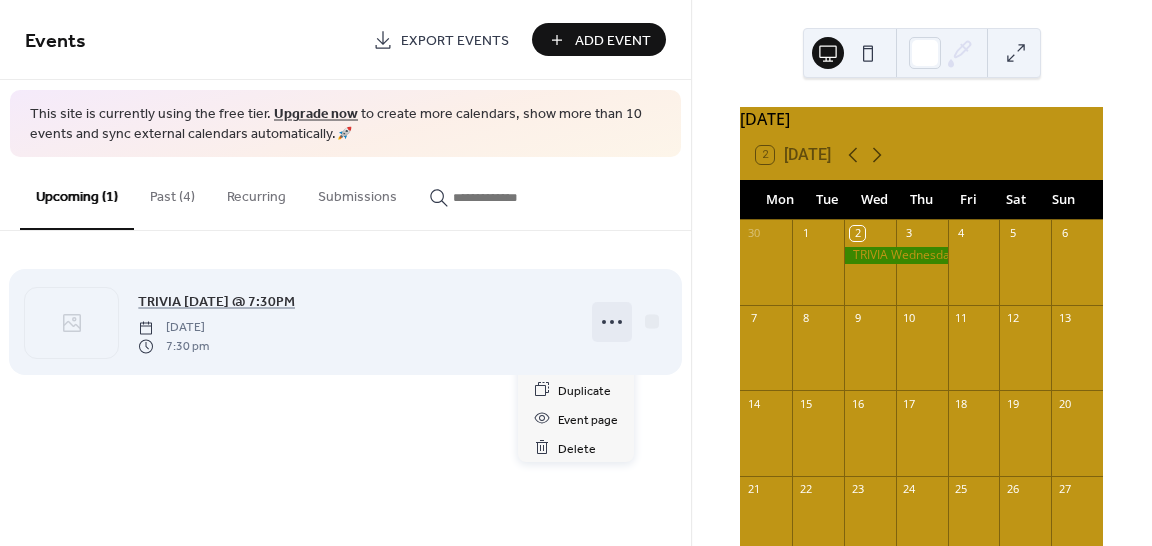 click 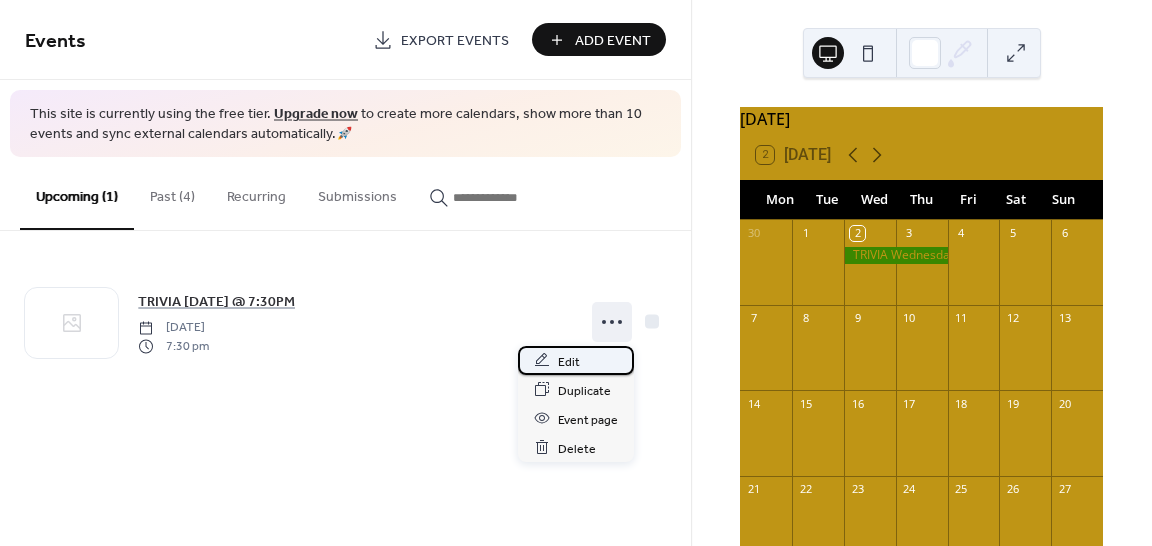 click on "Edit" at bounding box center (569, 361) 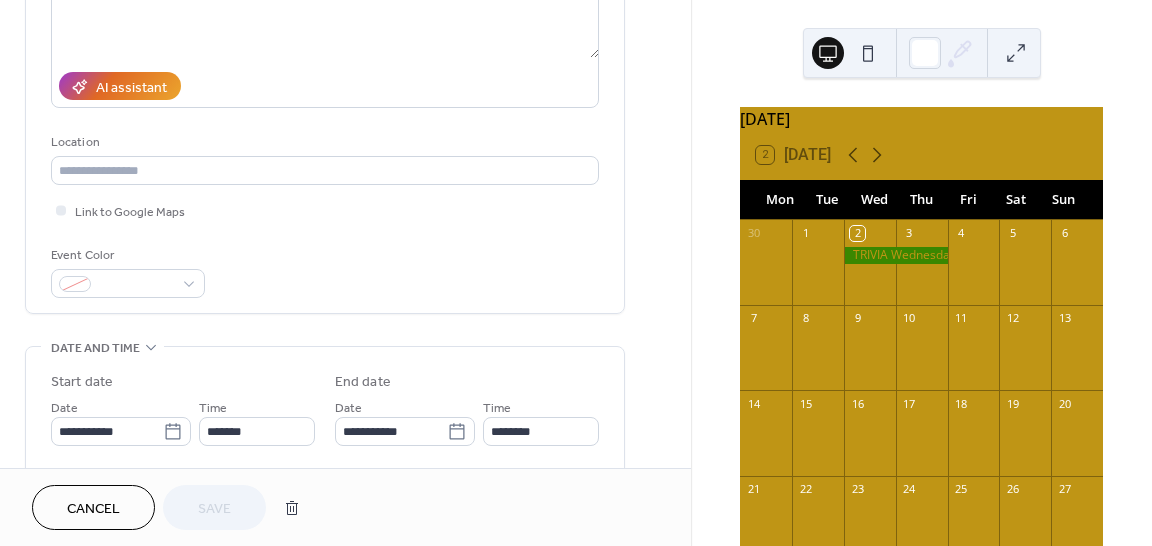 scroll, scrollTop: 320, scrollLeft: 0, axis: vertical 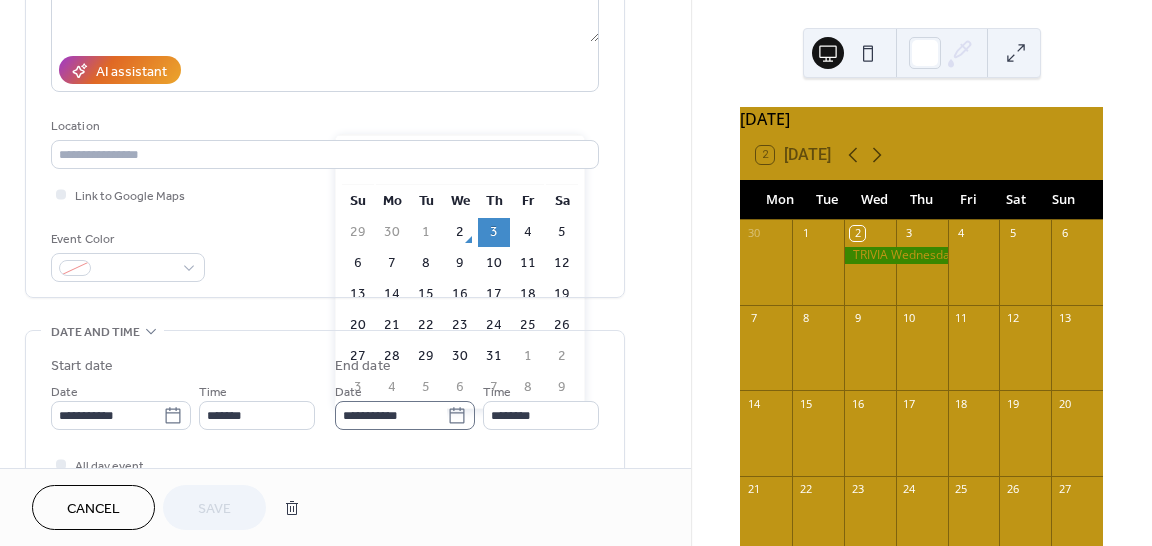 click 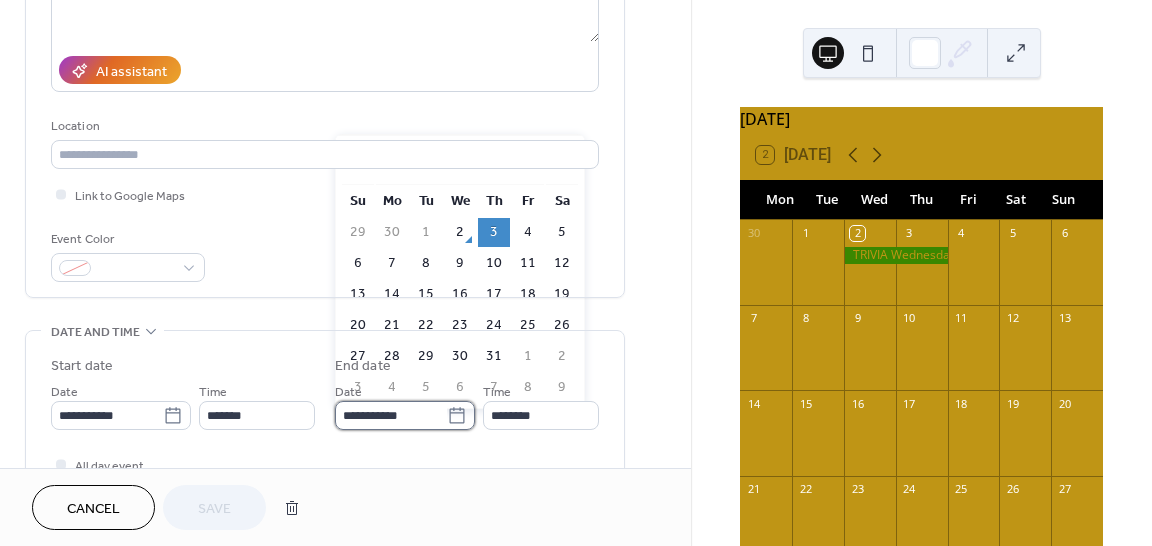 click on "**********" at bounding box center (391, 415) 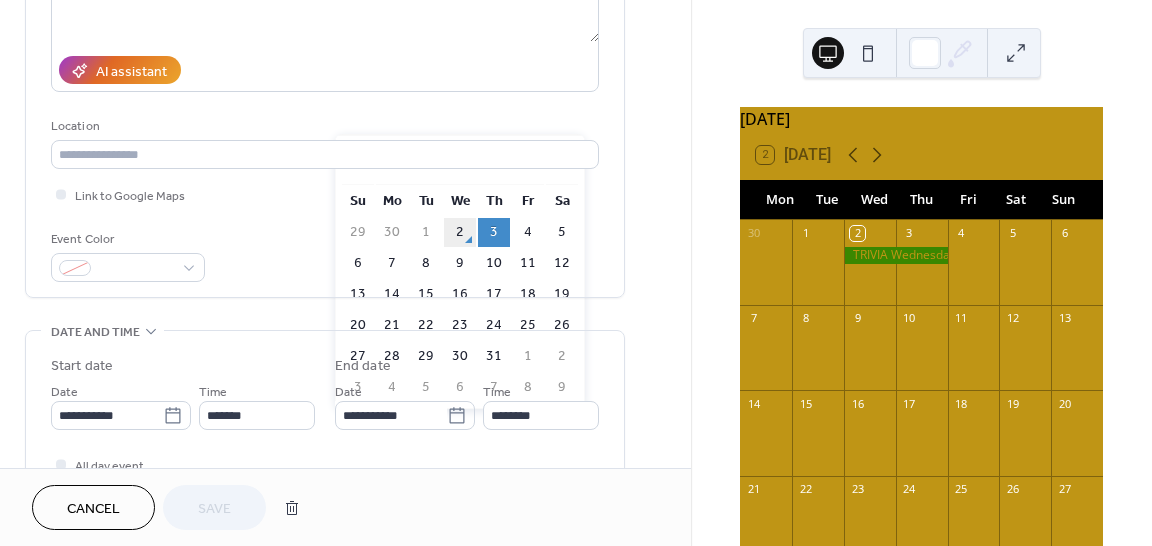 click on "2" at bounding box center (460, 232) 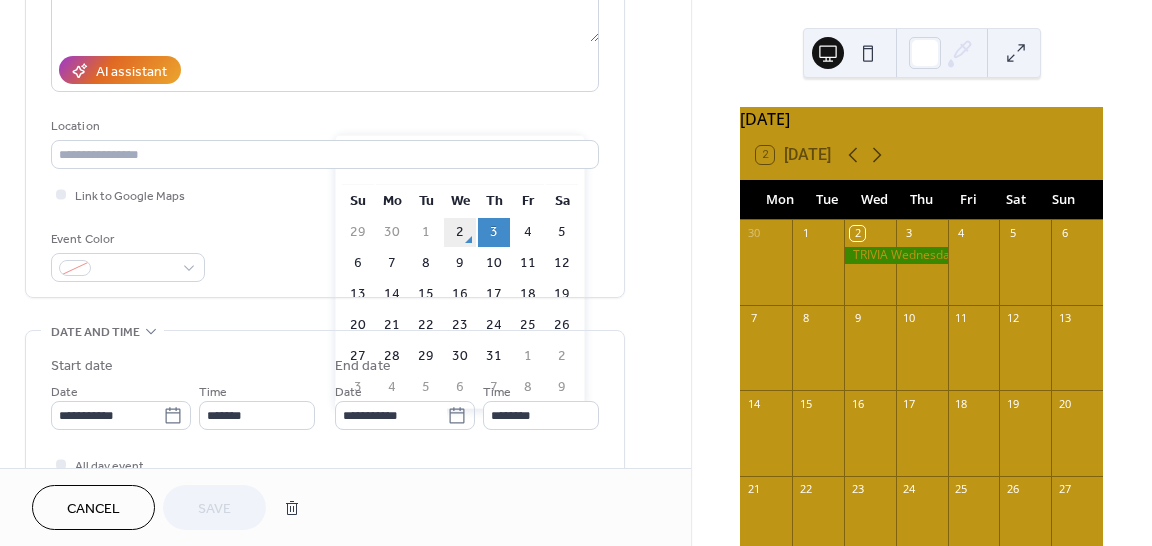 type on "**********" 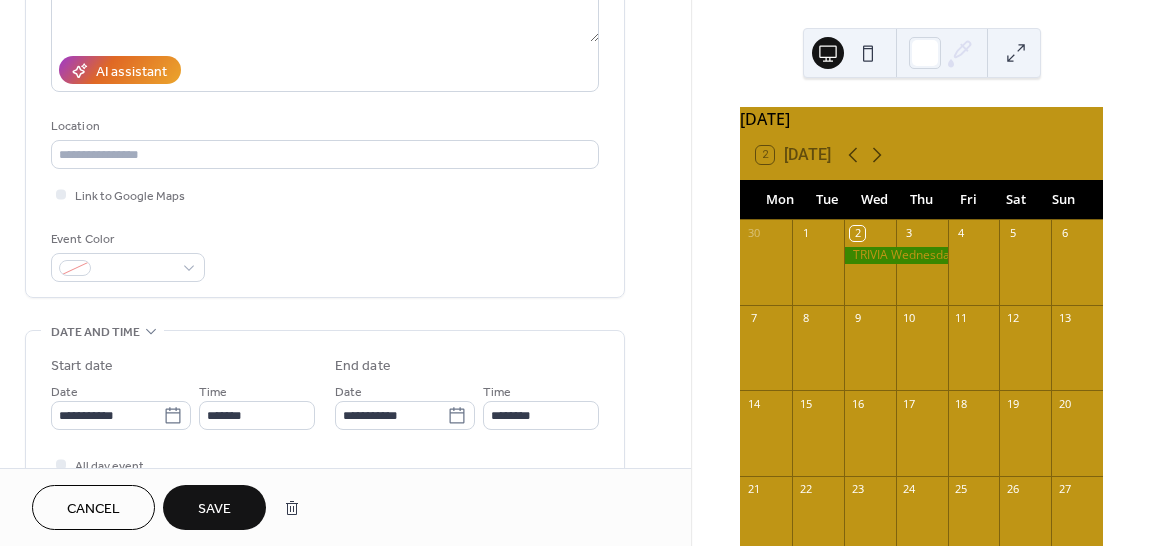 click on "Save" at bounding box center (214, 509) 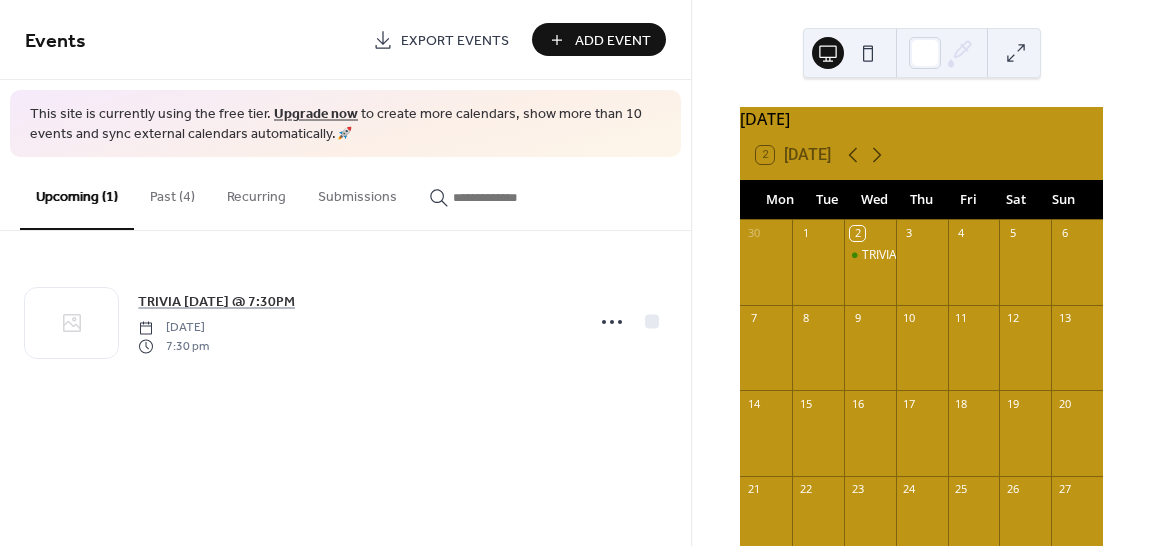 click on "Past  (4)" at bounding box center [172, 192] 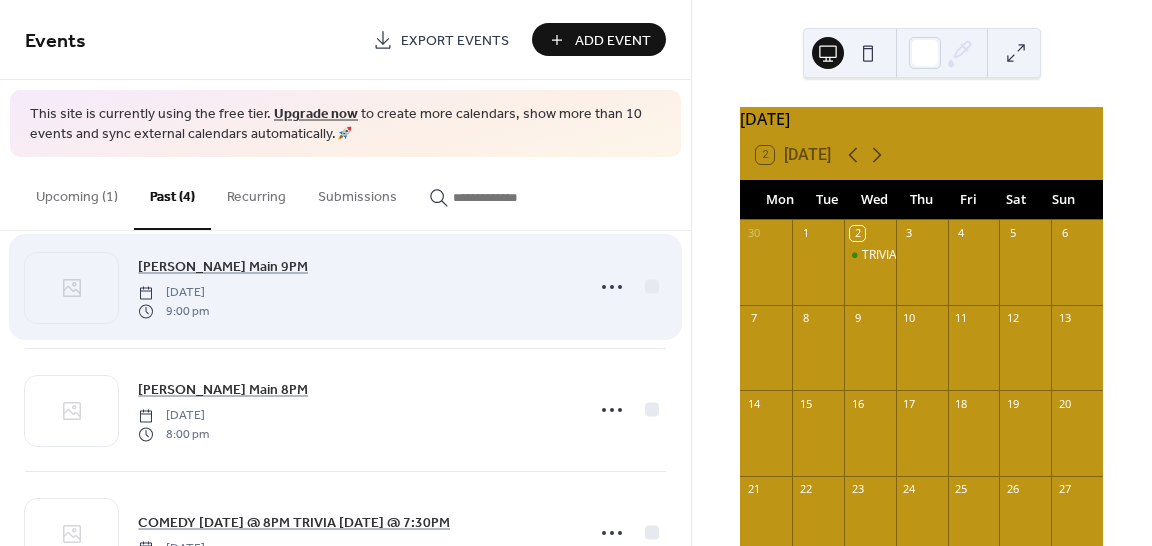 scroll, scrollTop: 160, scrollLeft: 0, axis: vertical 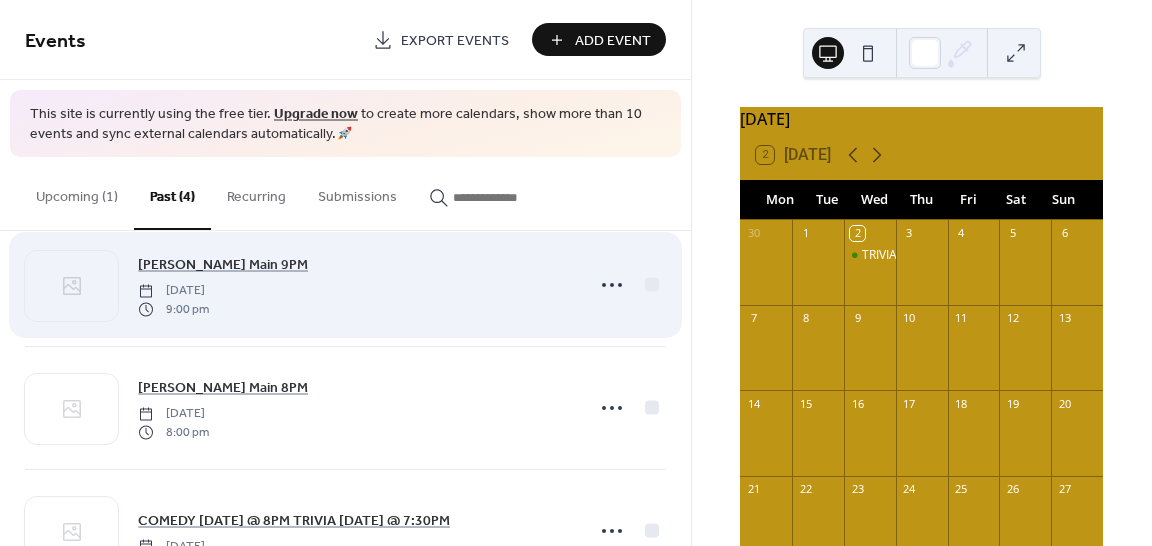 type 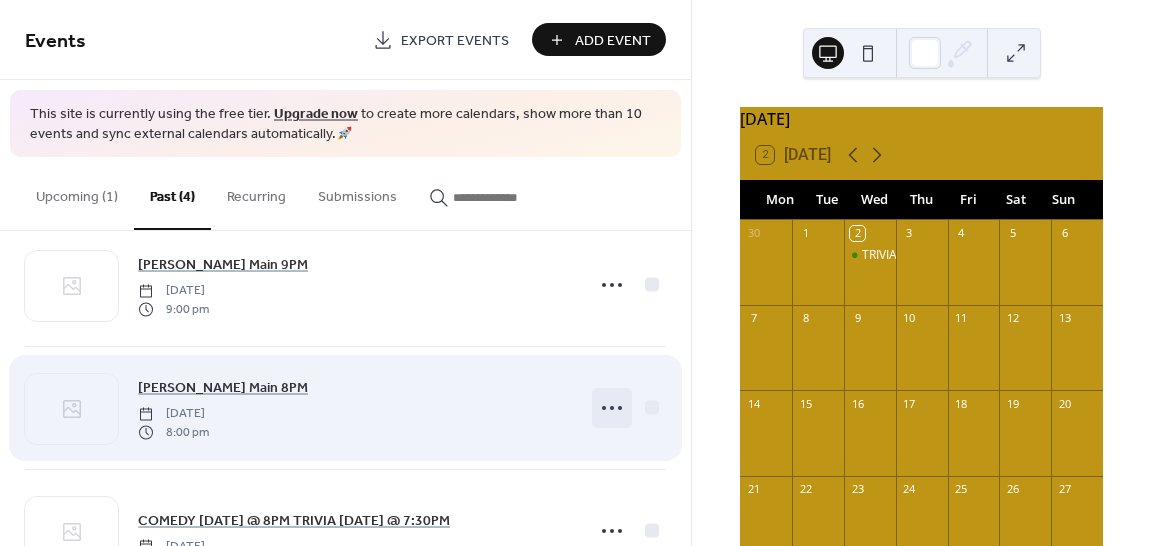 click 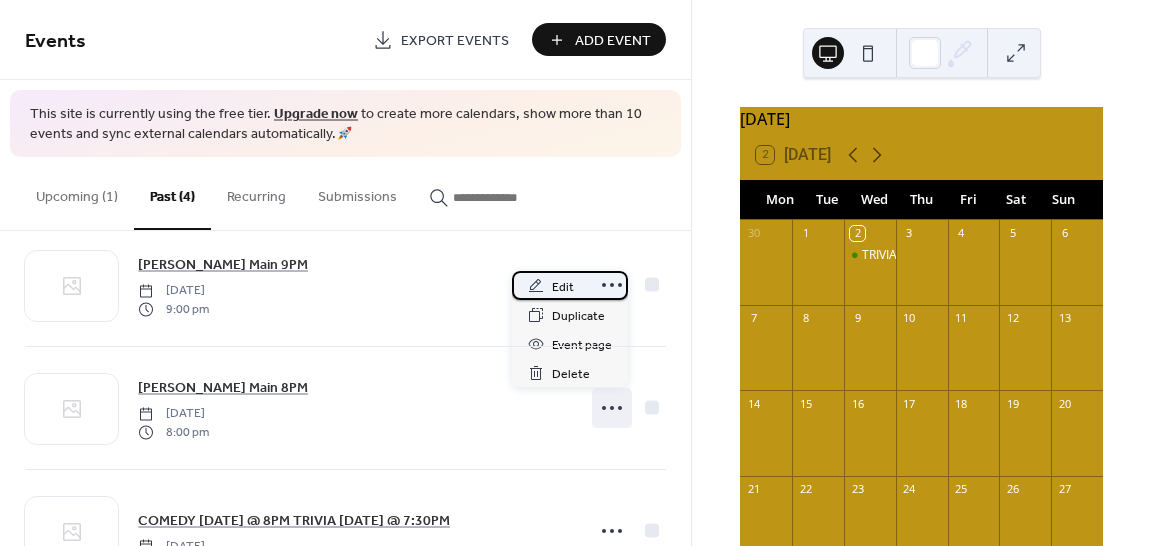 click on "Edit" at bounding box center [563, 287] 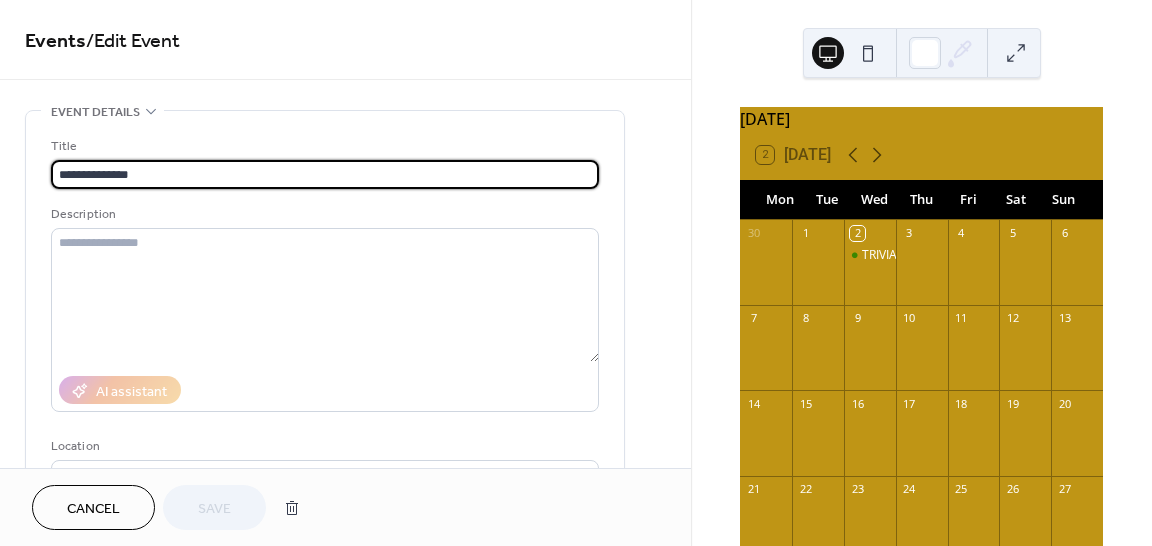 drag, startPoint x: 109, startPoint y: 177, endPoint x: -5, endPoint y: 173, distance: 114.07015 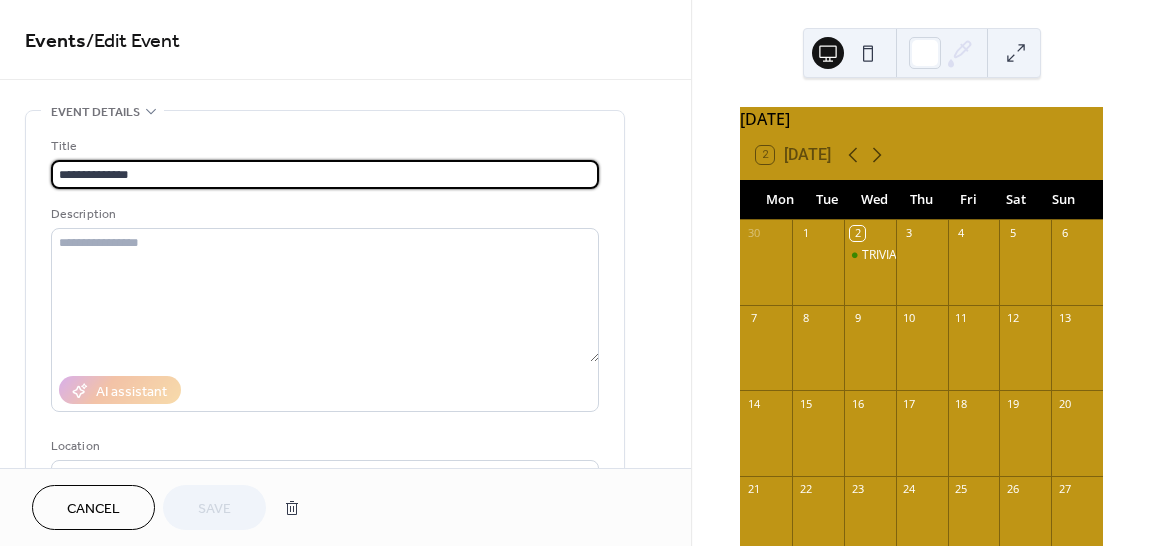 click on "**********" at bounding box center [576, 273] 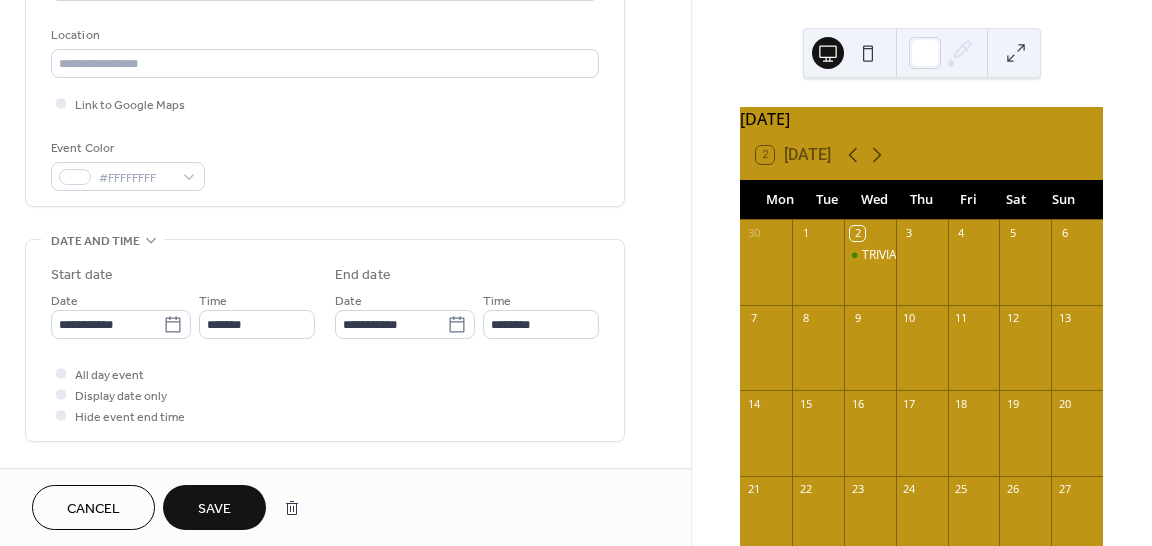 scroll, scrollTop: 480, scrollLeft: 0, axis: vertical 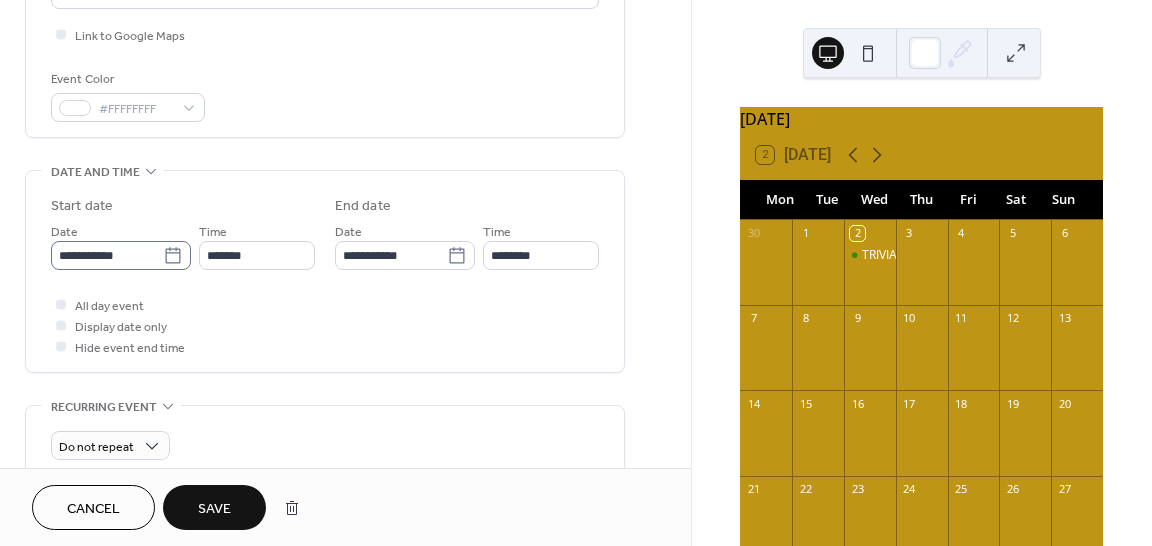 type on "**********" 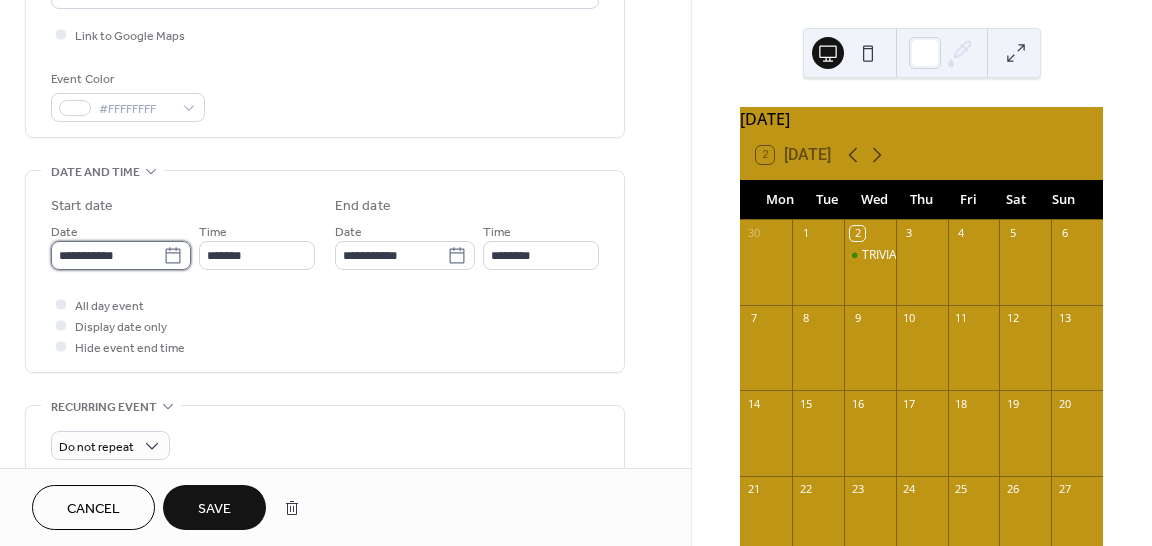 click on "**********" at bounding box center [107, 255] 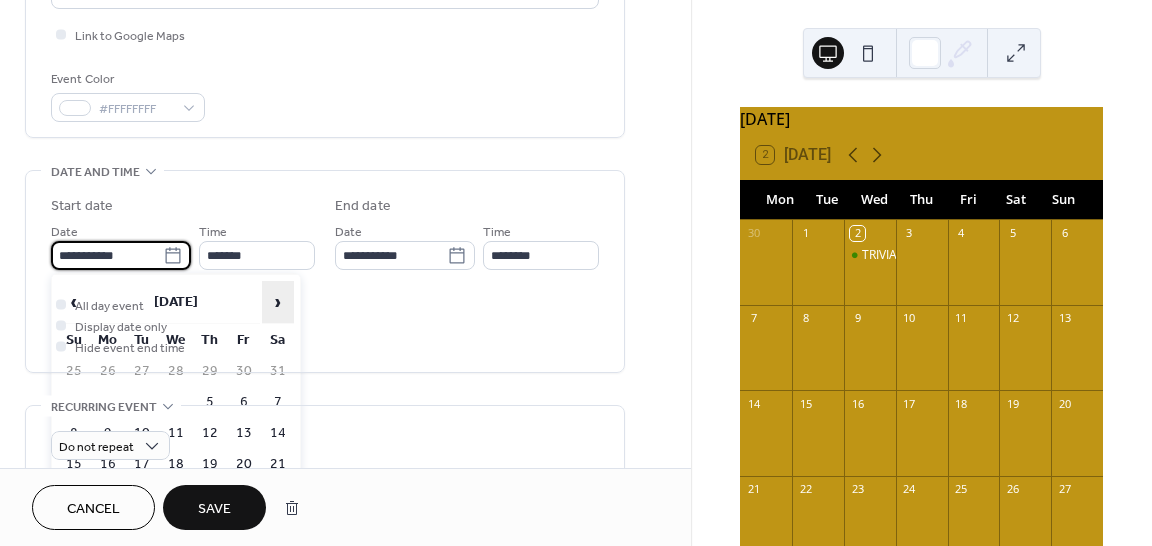 click on "›" at bounding box center [278, 302] 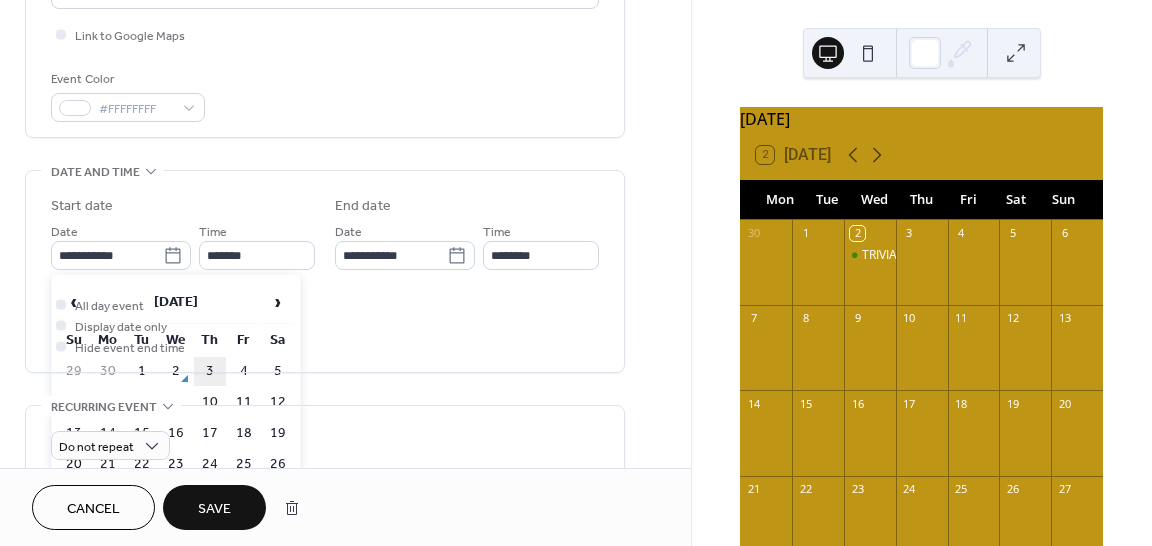 click on "3" at bounding box center (210, 371) 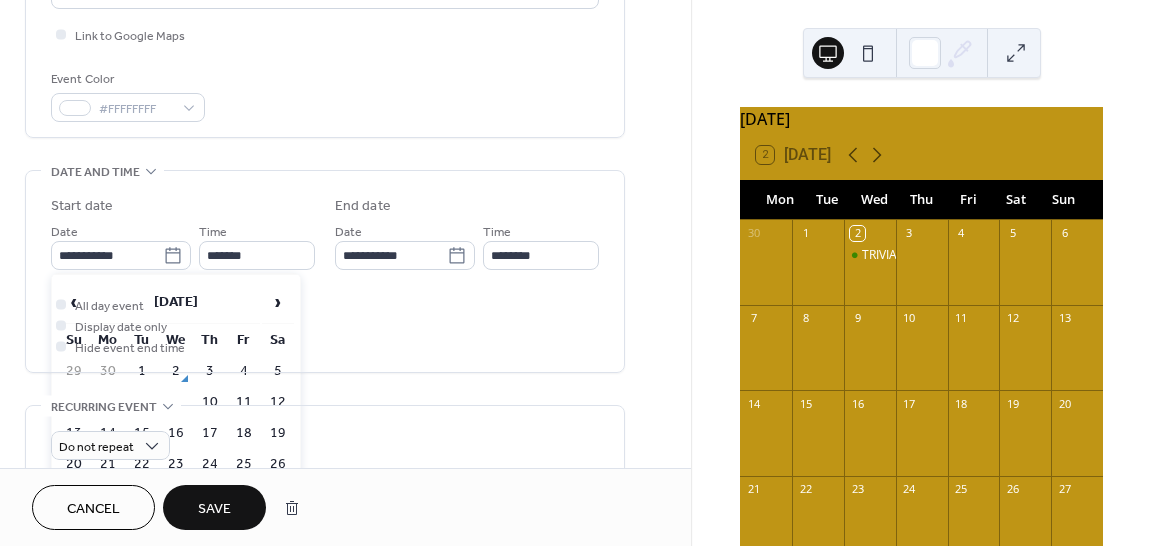 type on "**********" 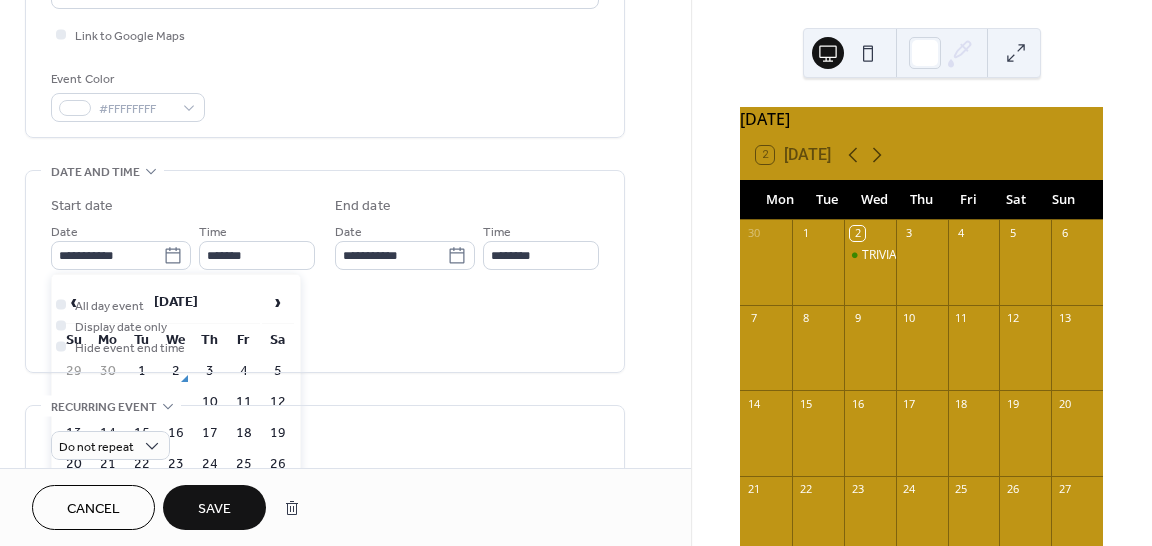 type on "**********" 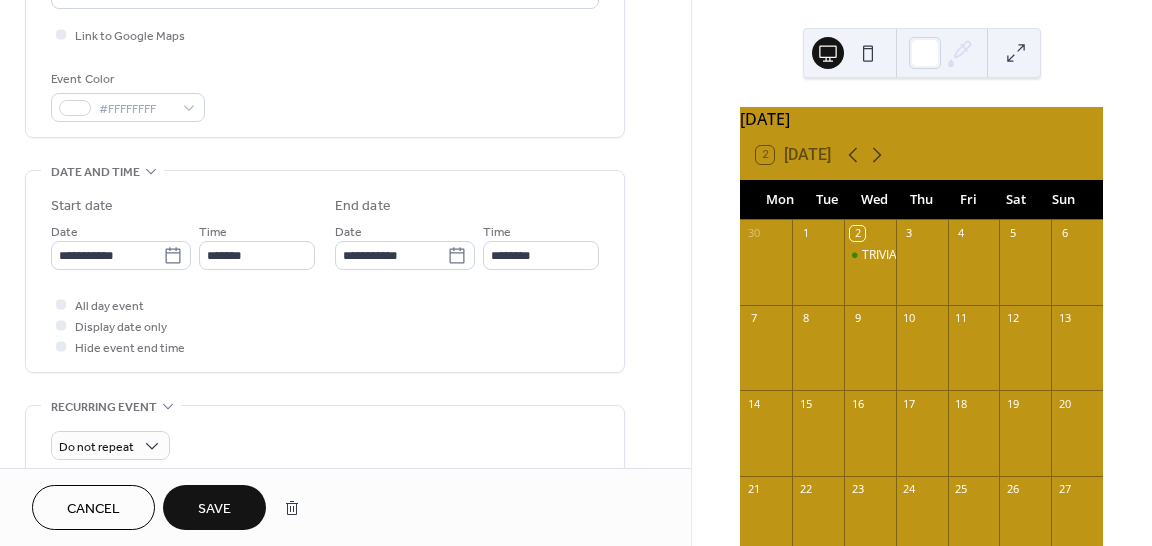 click on "Save" at bounding box center [214, 507] 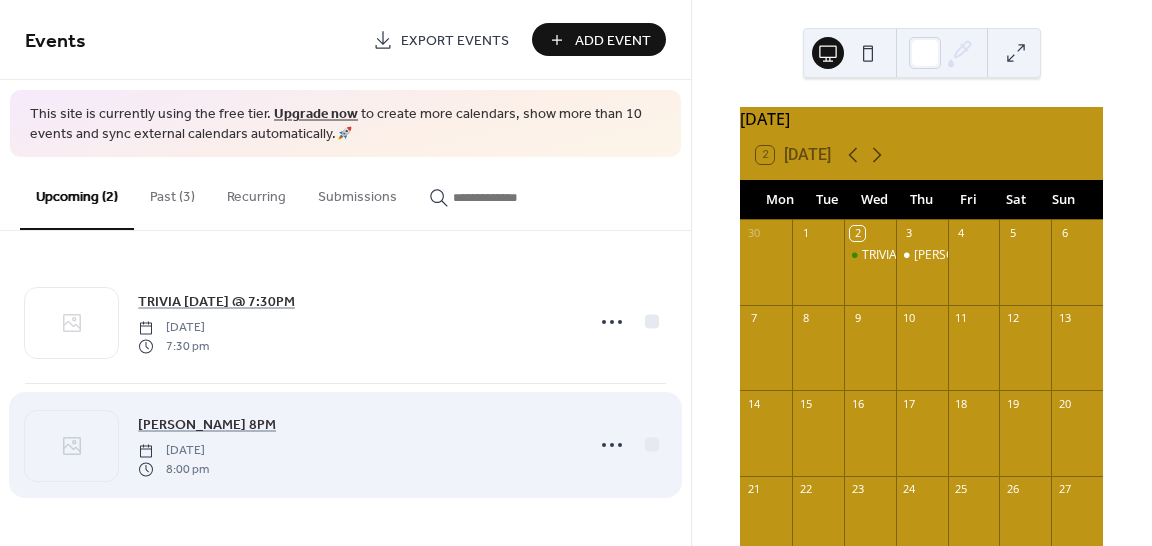 click on "Past  (3)" at bounding box center [172, 192] 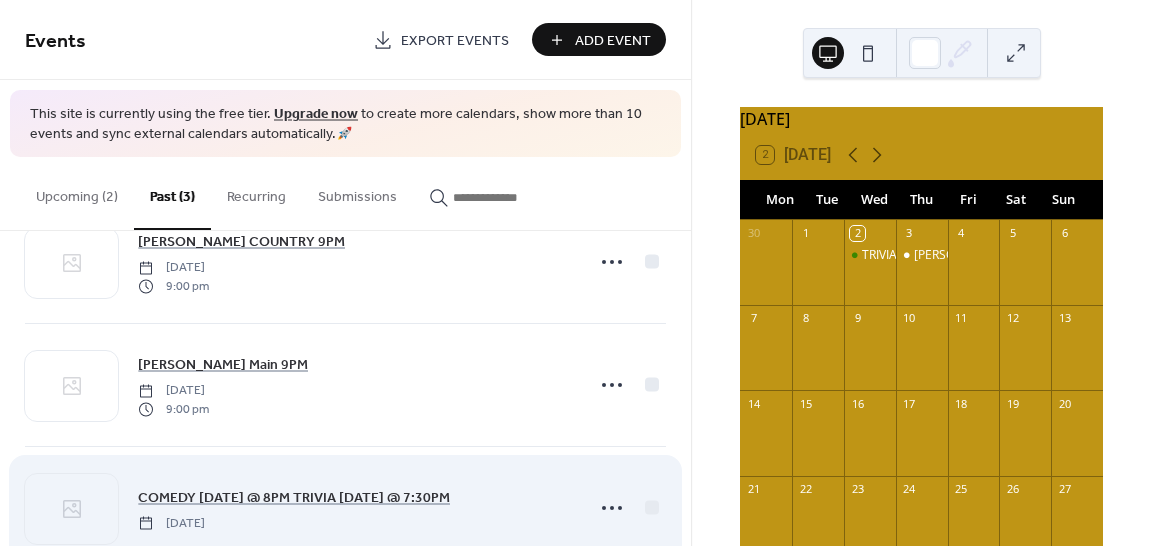 scroll, scrollTop: 0, scrollLeft: 0, axis: both 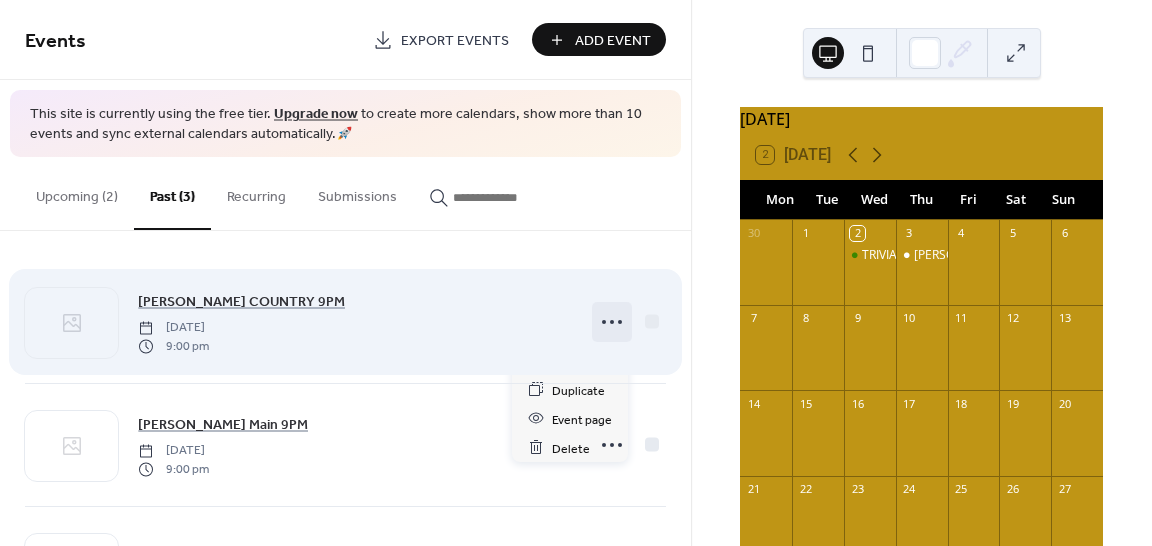 click 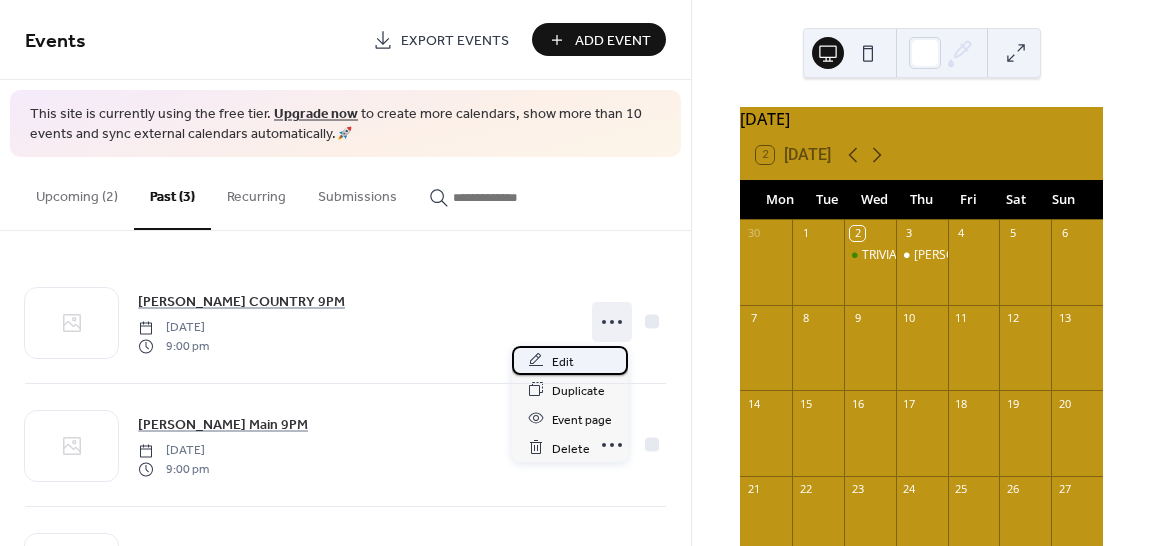 click on "Edit" at bounding box center [563, 361] 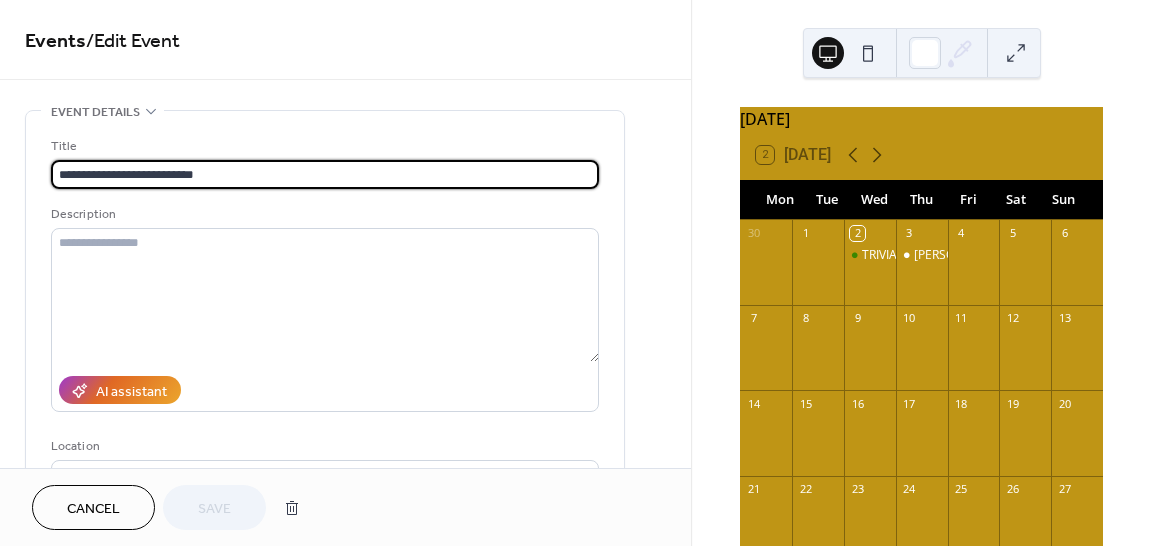 click on "**********" at bounding box center [325, 174] 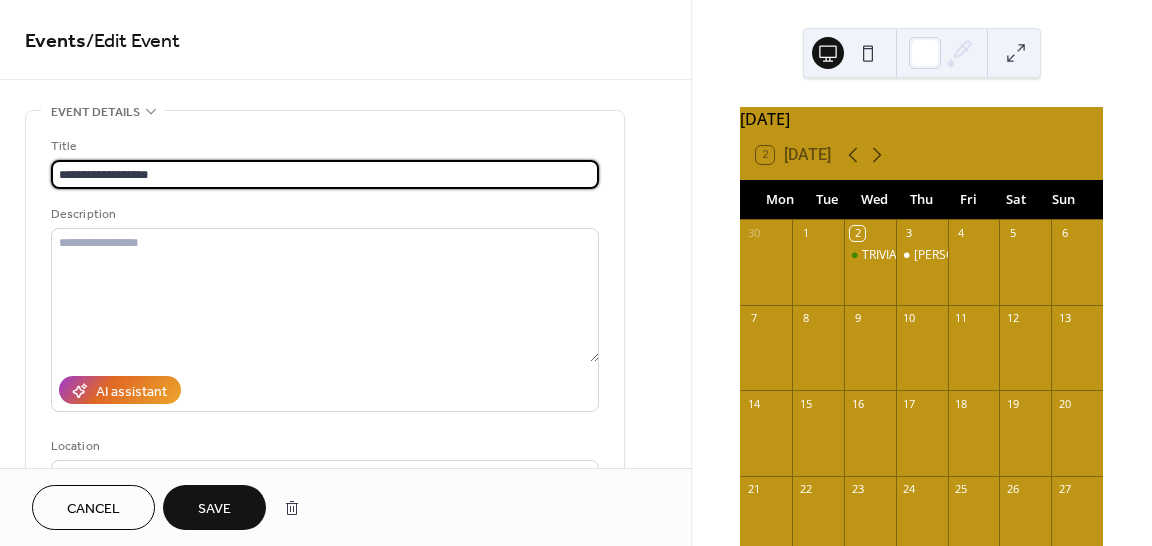 scroll, scrollTop: 1, scrollLeft: 0, axis: vertical 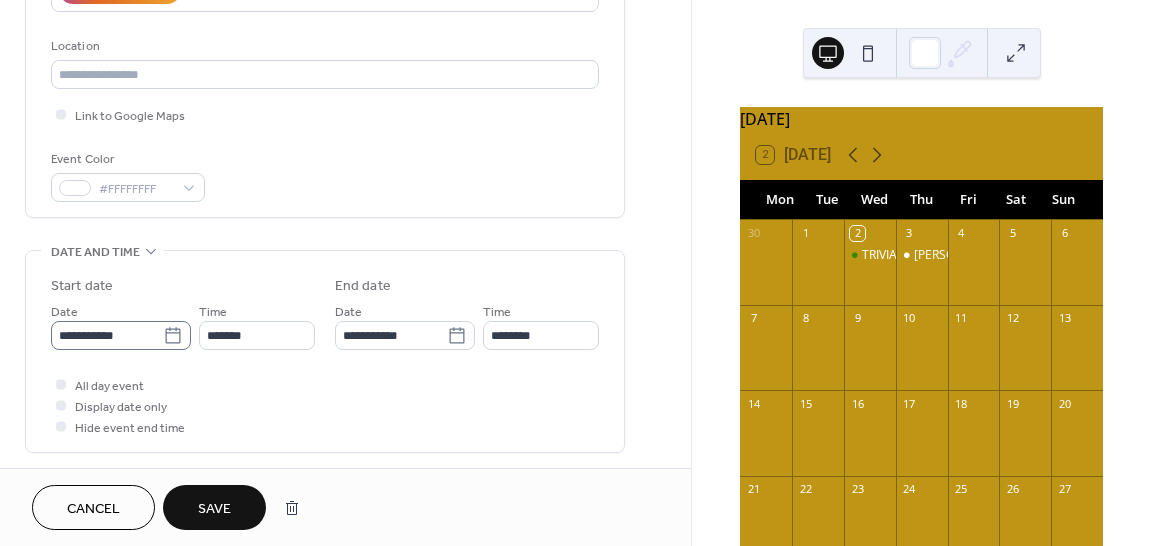 type on "**********" 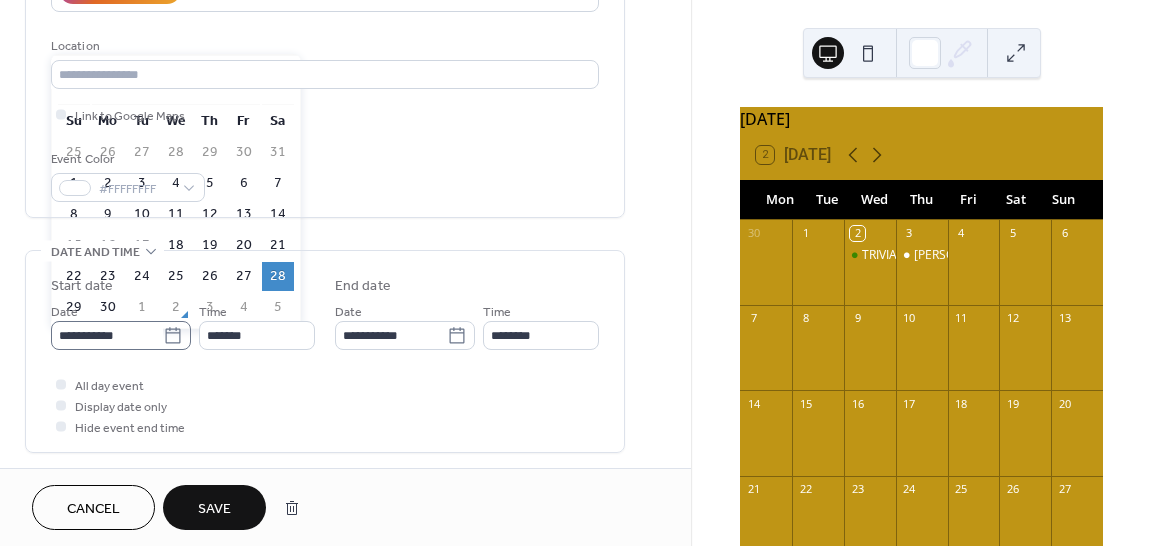 click 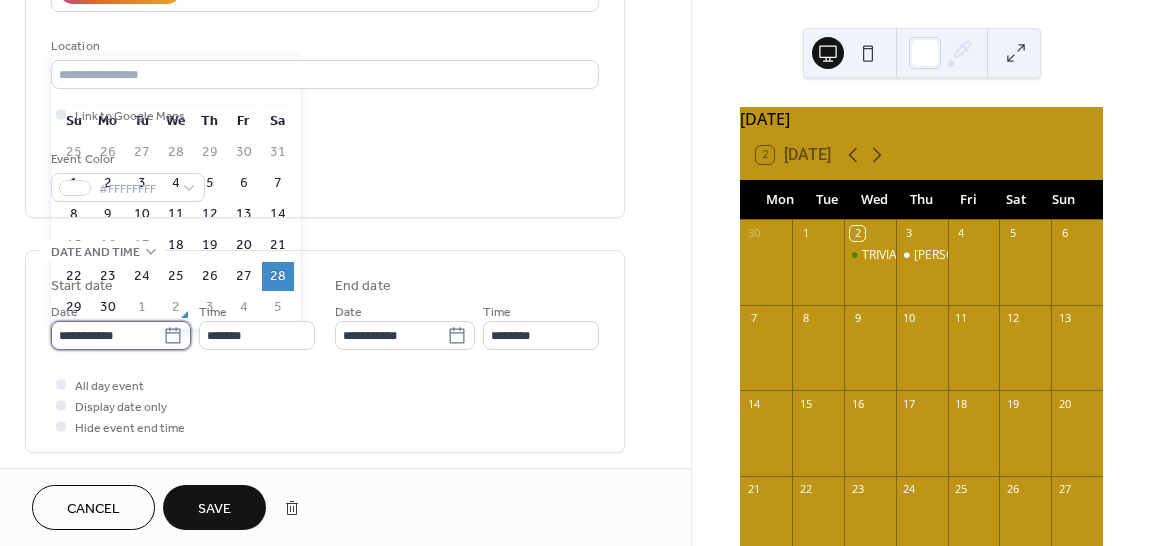 click on "**********" at bounding box center (107, 335) 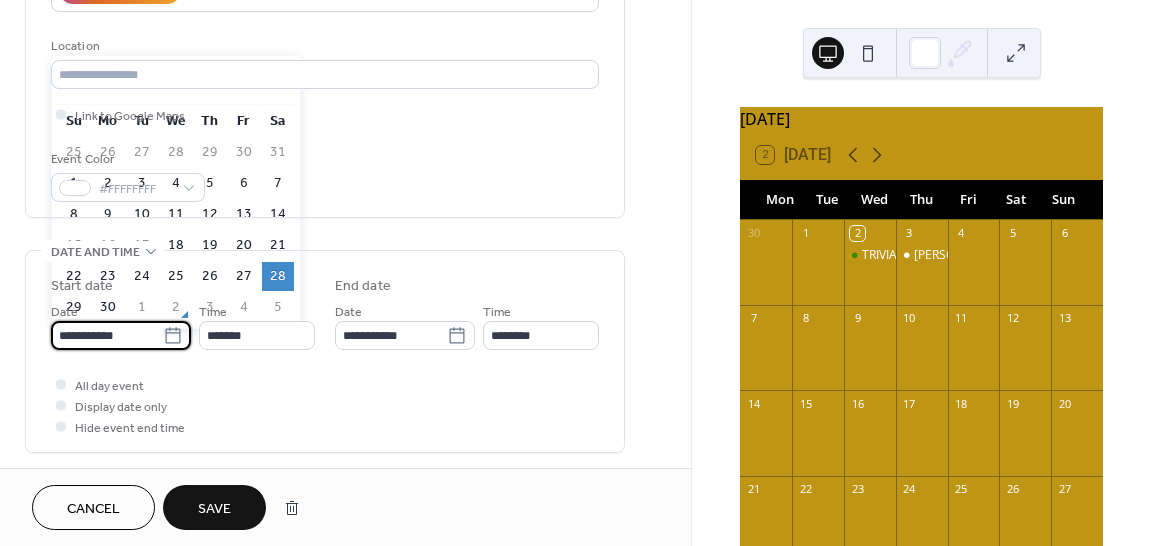scroll, scrollTop: 0, scrollLeft: 0, axis: both 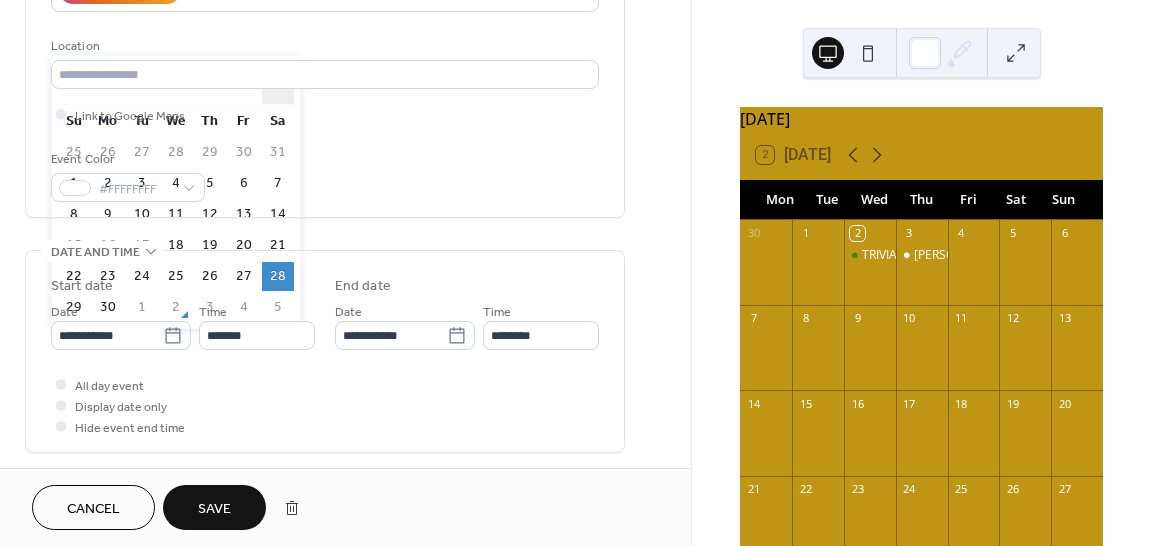 click on "›" at bounding box center [278, 83] 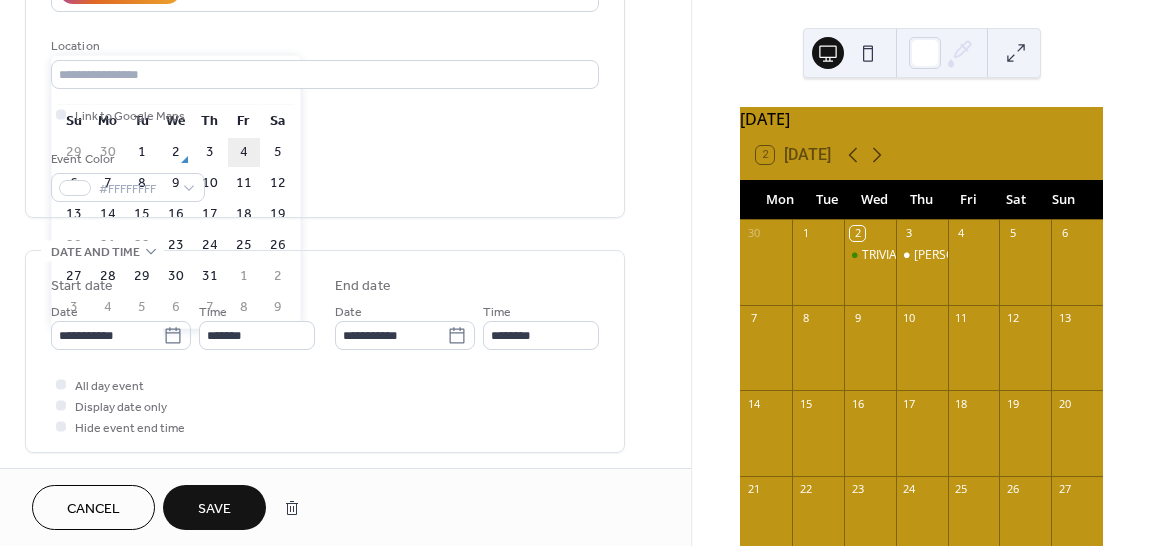 click on "4" at bounding box center [244, 152] 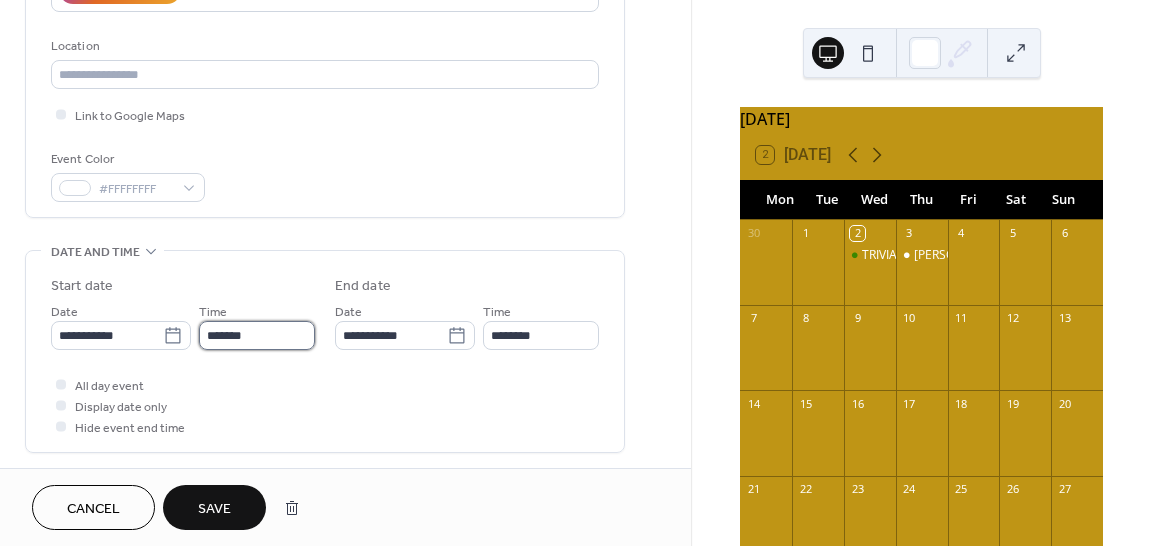 click on "*******" at bounding box center (257, 335) 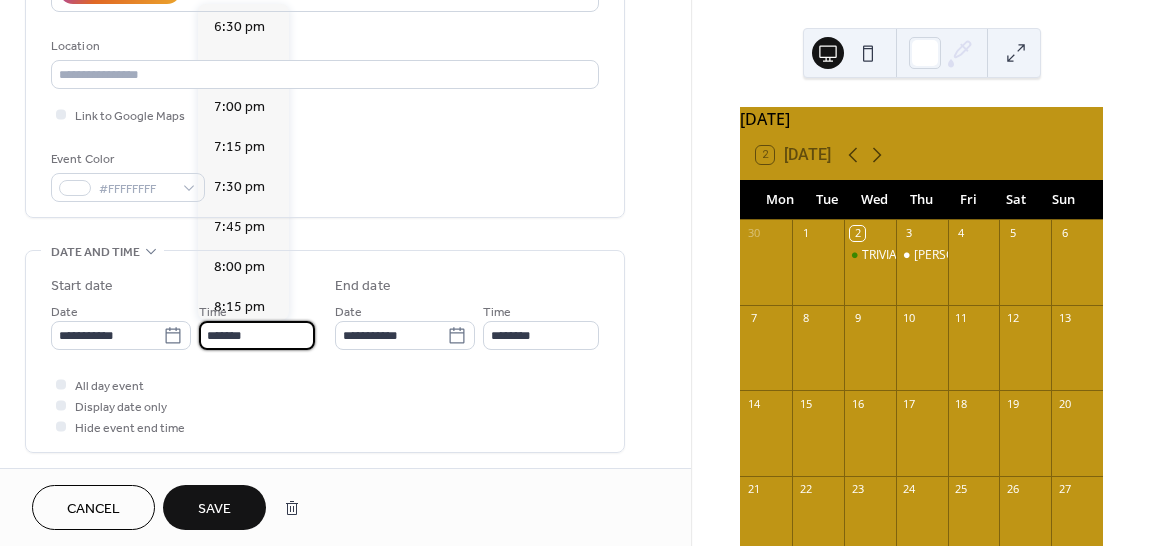 scroll, scrollTop: 2816, scrollLeft: 0, axis: vertical 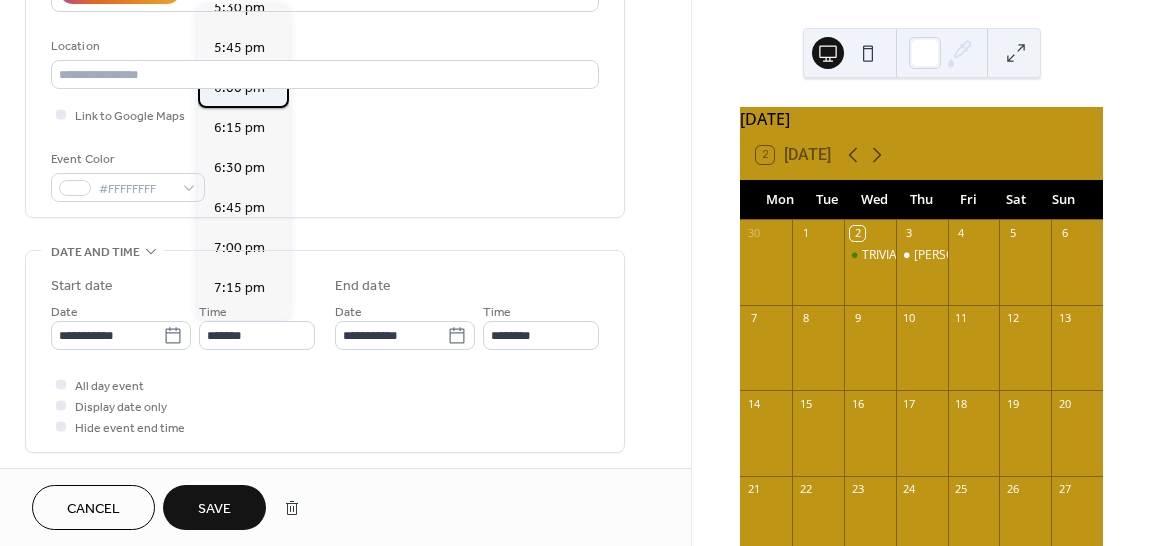 click on "6:00 pm" at bounding box center (239, 88) 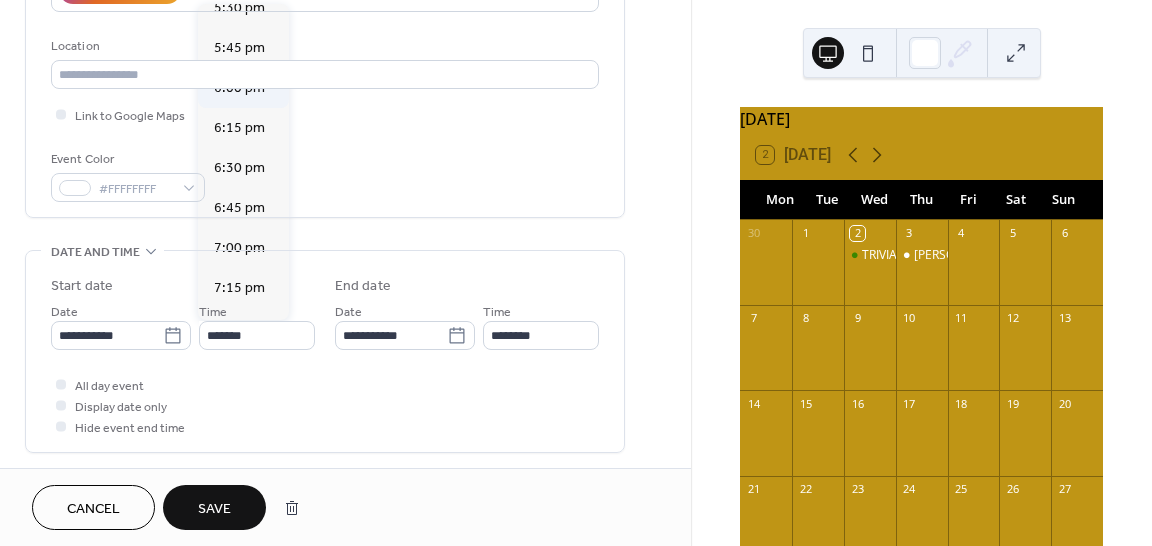 type on "*******" 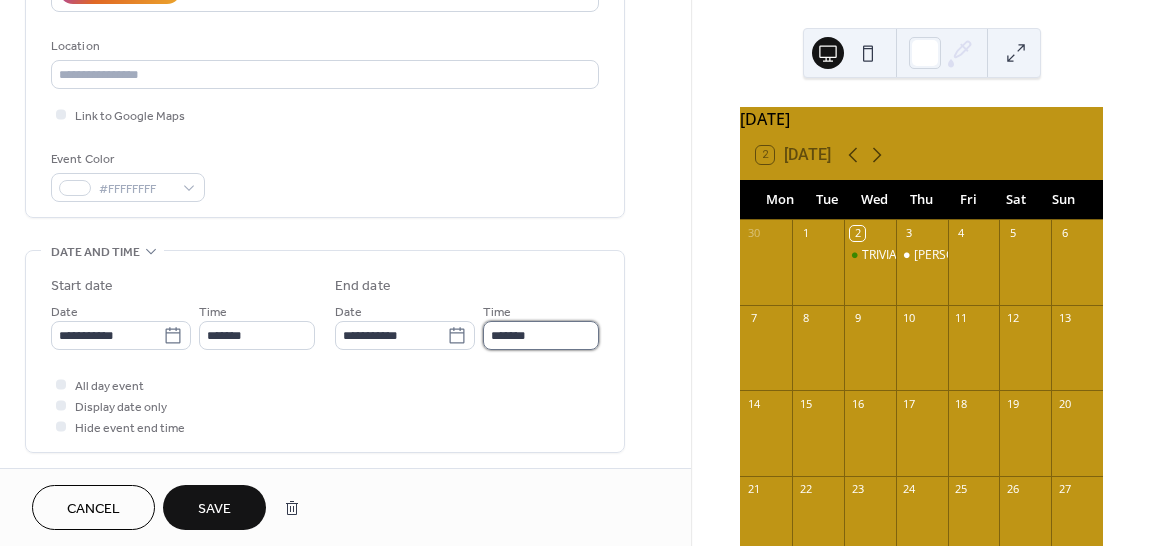 click on "*******" at bounding box center (541, 335) 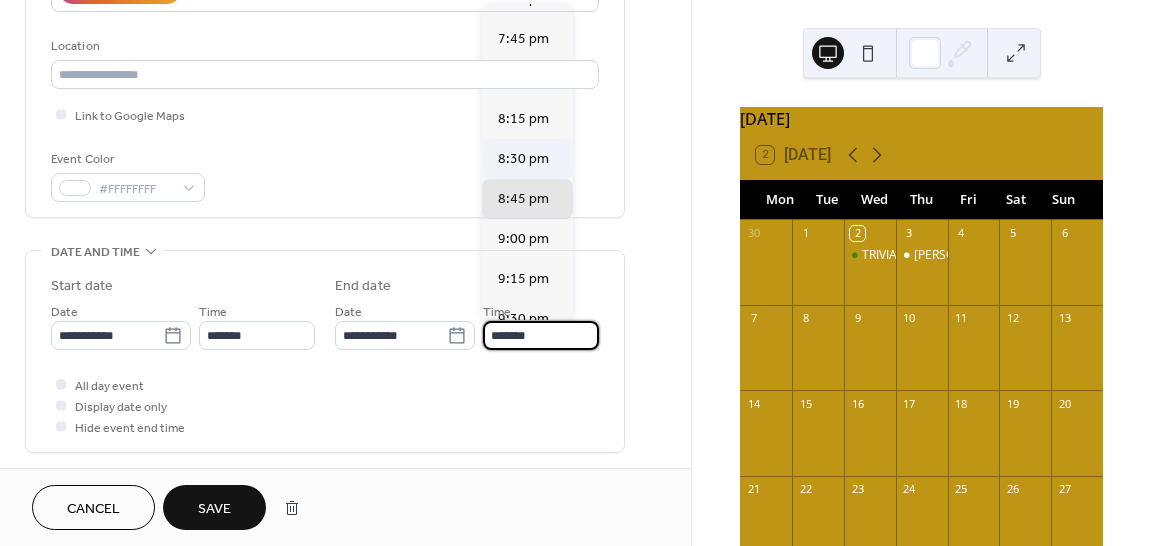 scroll, scrollTop: 161, scrollLeft: 0, axis: vertical 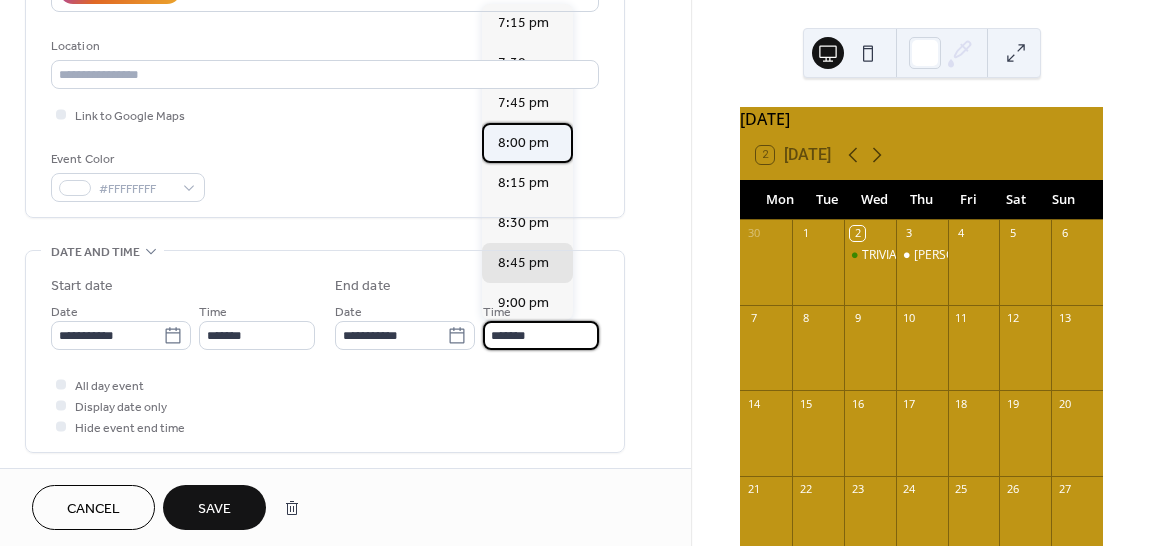 click on "8:00 pm" at bounding box center (523, 143) 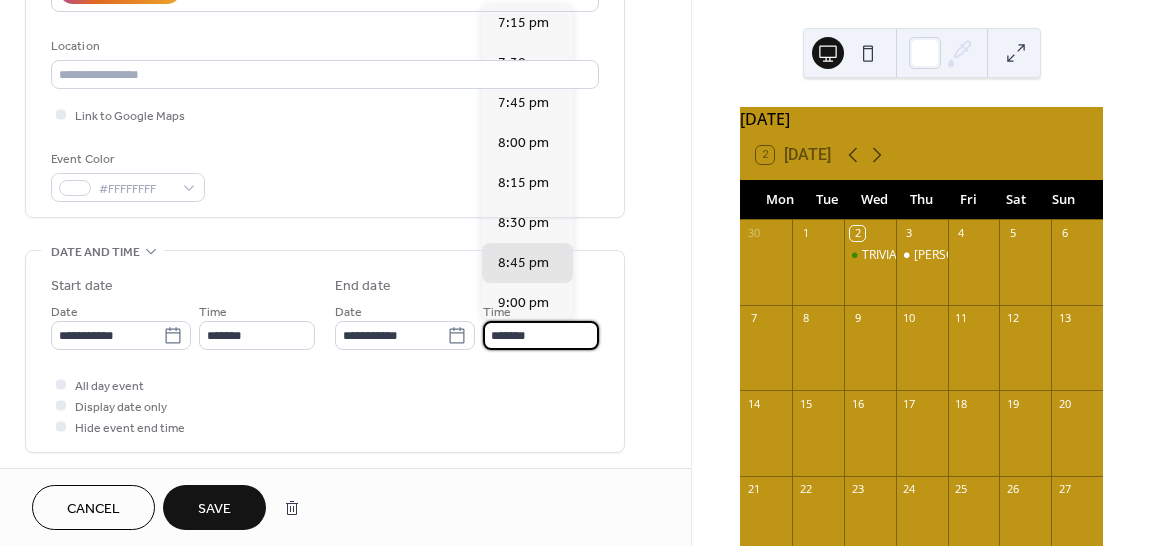 type on "*******" 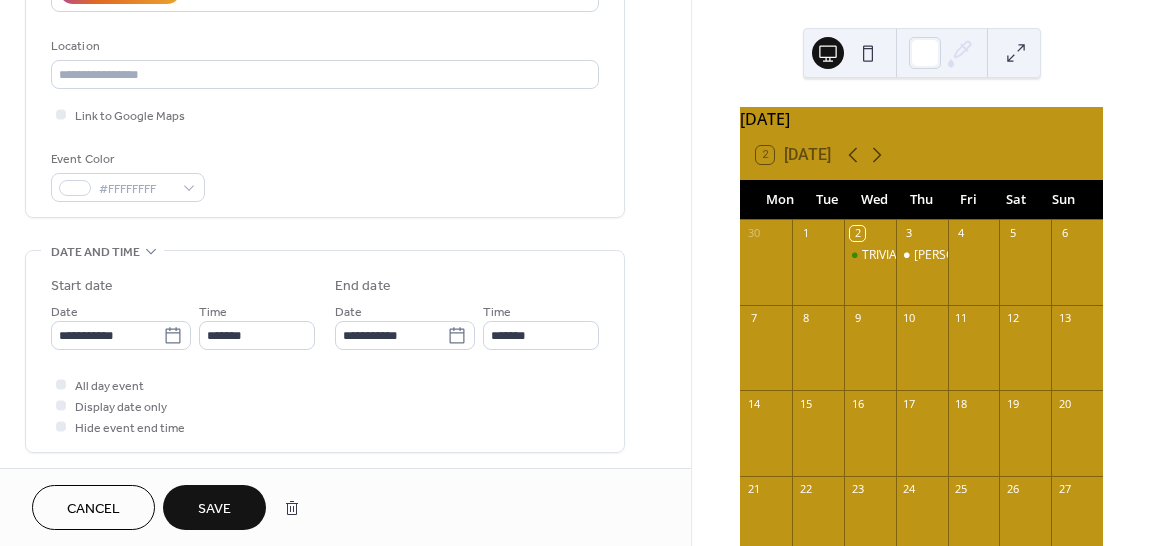 click on "Save" at bounding box center (214, 509) 